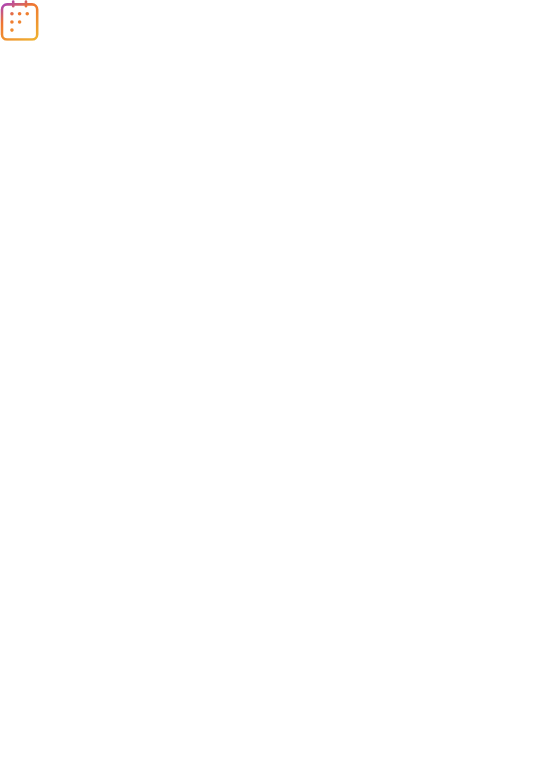 scroll, scrollTop: 0, scrollLeft: 0, axis: both 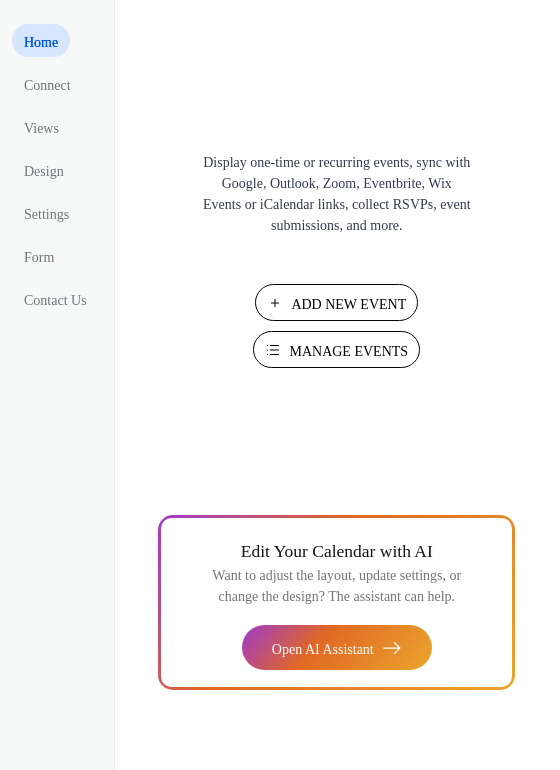 click on "Manage Events" at bounding box center (348, 351) 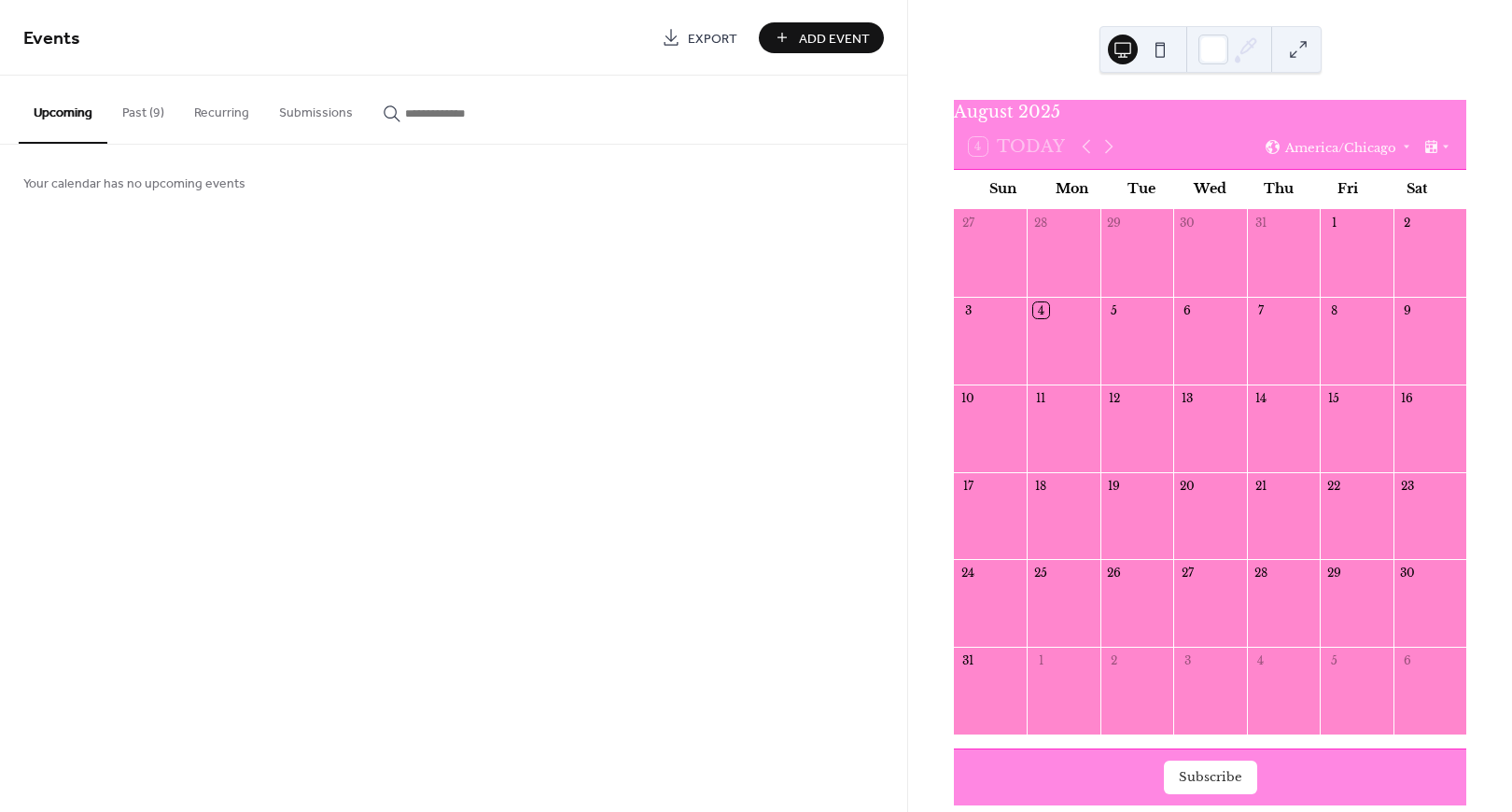 scroll, scrollTop: 0, scrollLeft: 0, axis: both 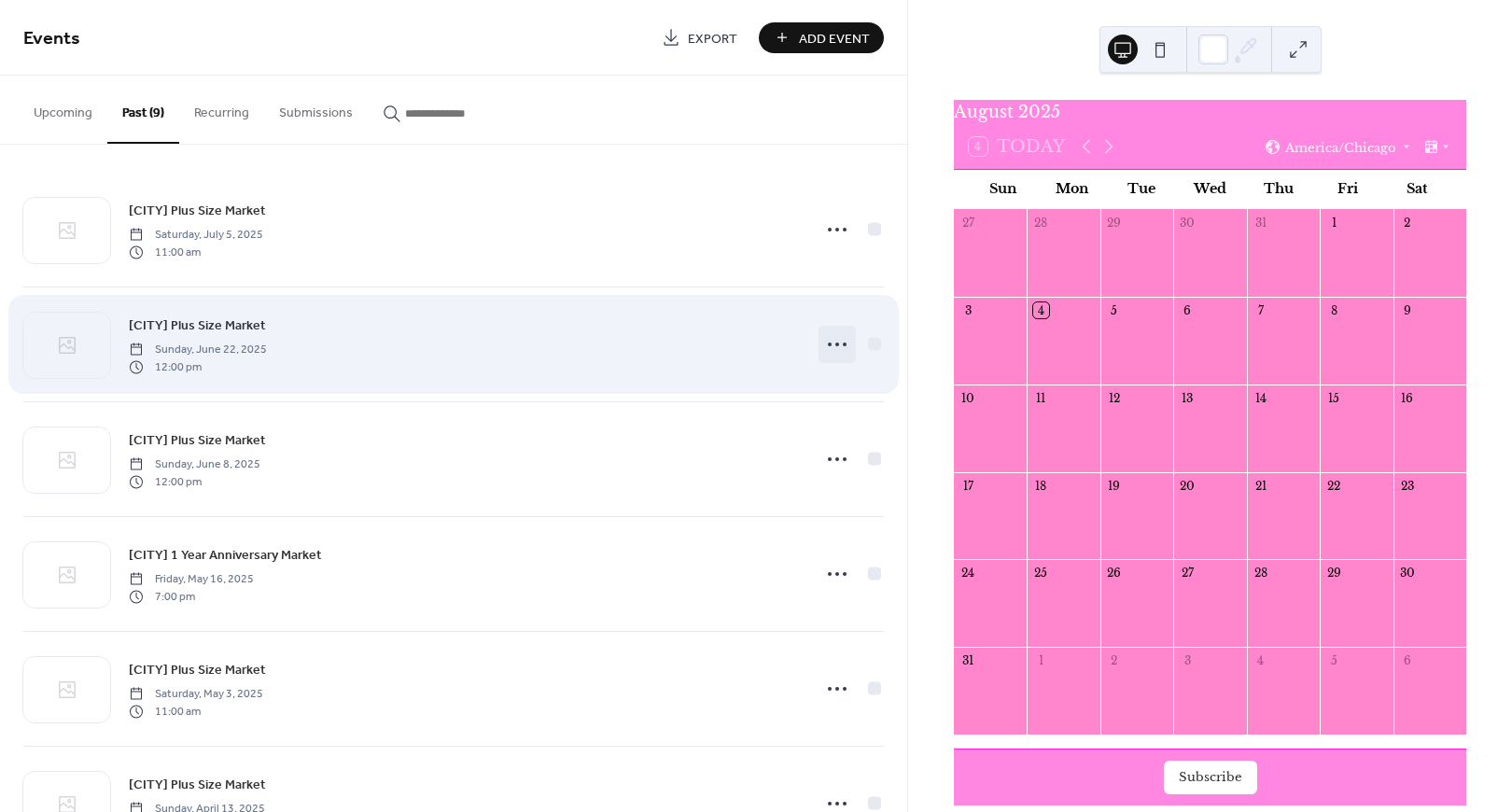 click 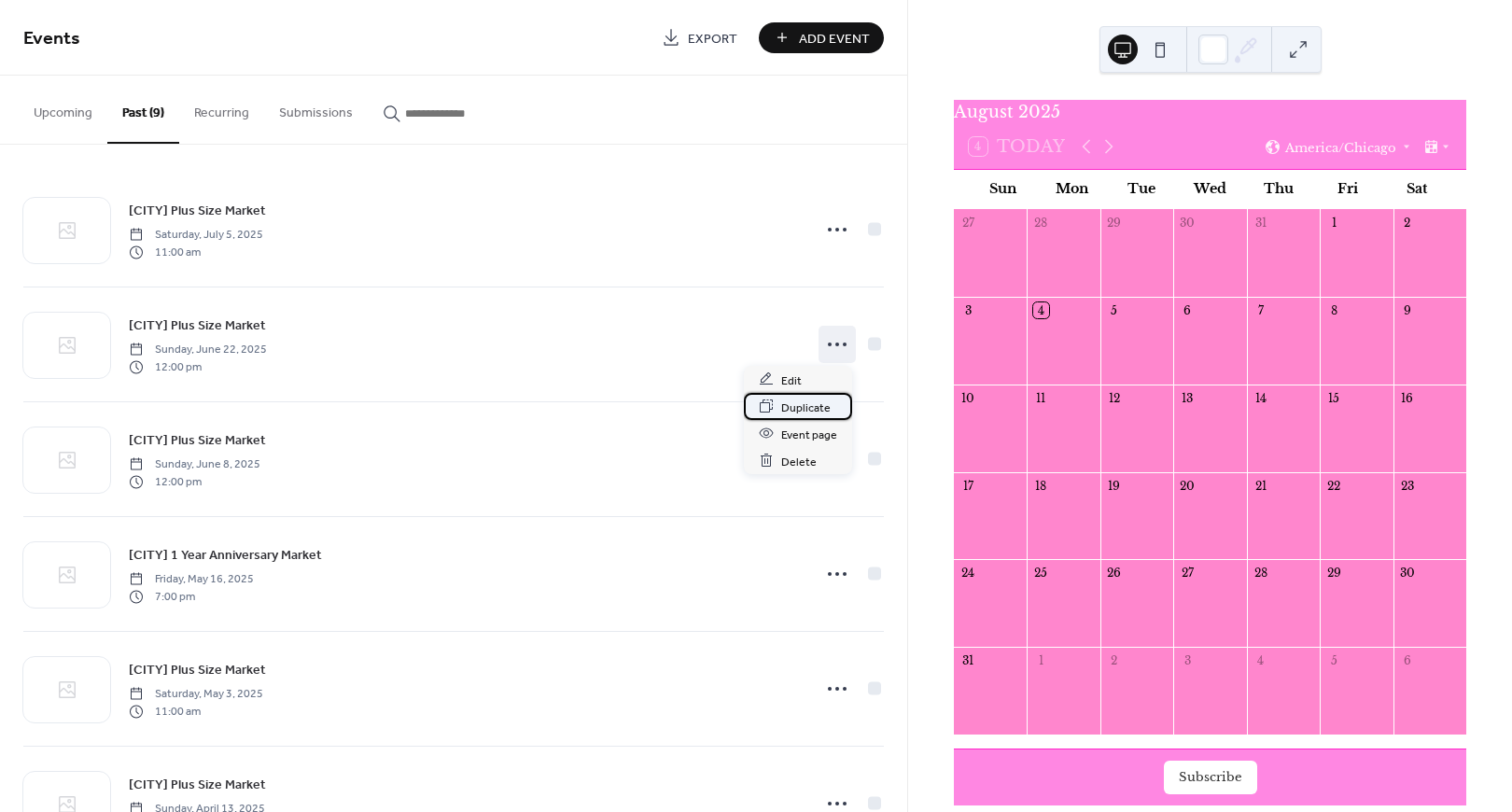 click on "Duplicate" at bounding box center [805, 407] 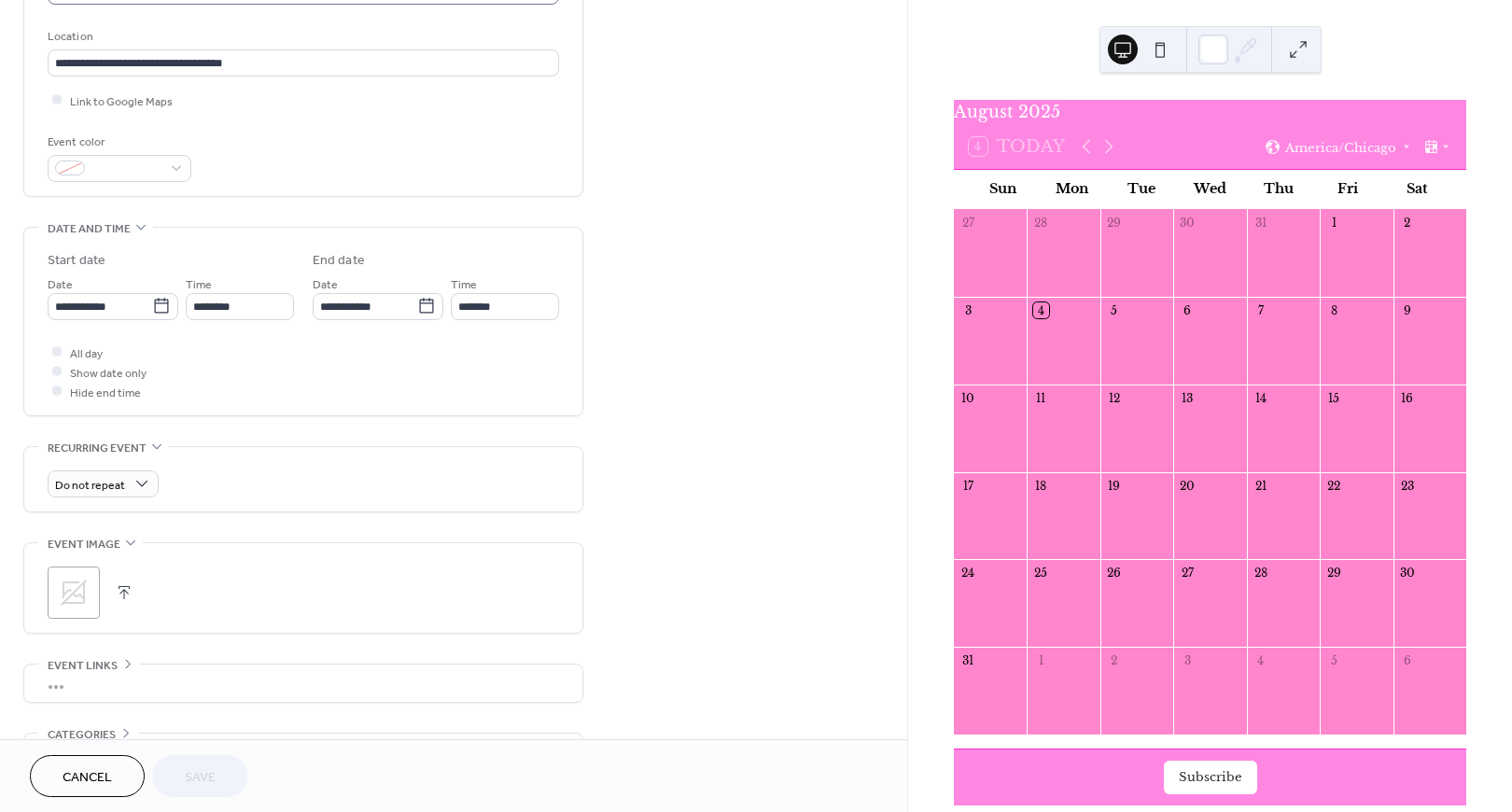 scroll, scrollTop: 393, scrollLeft: 0, axis: vertical 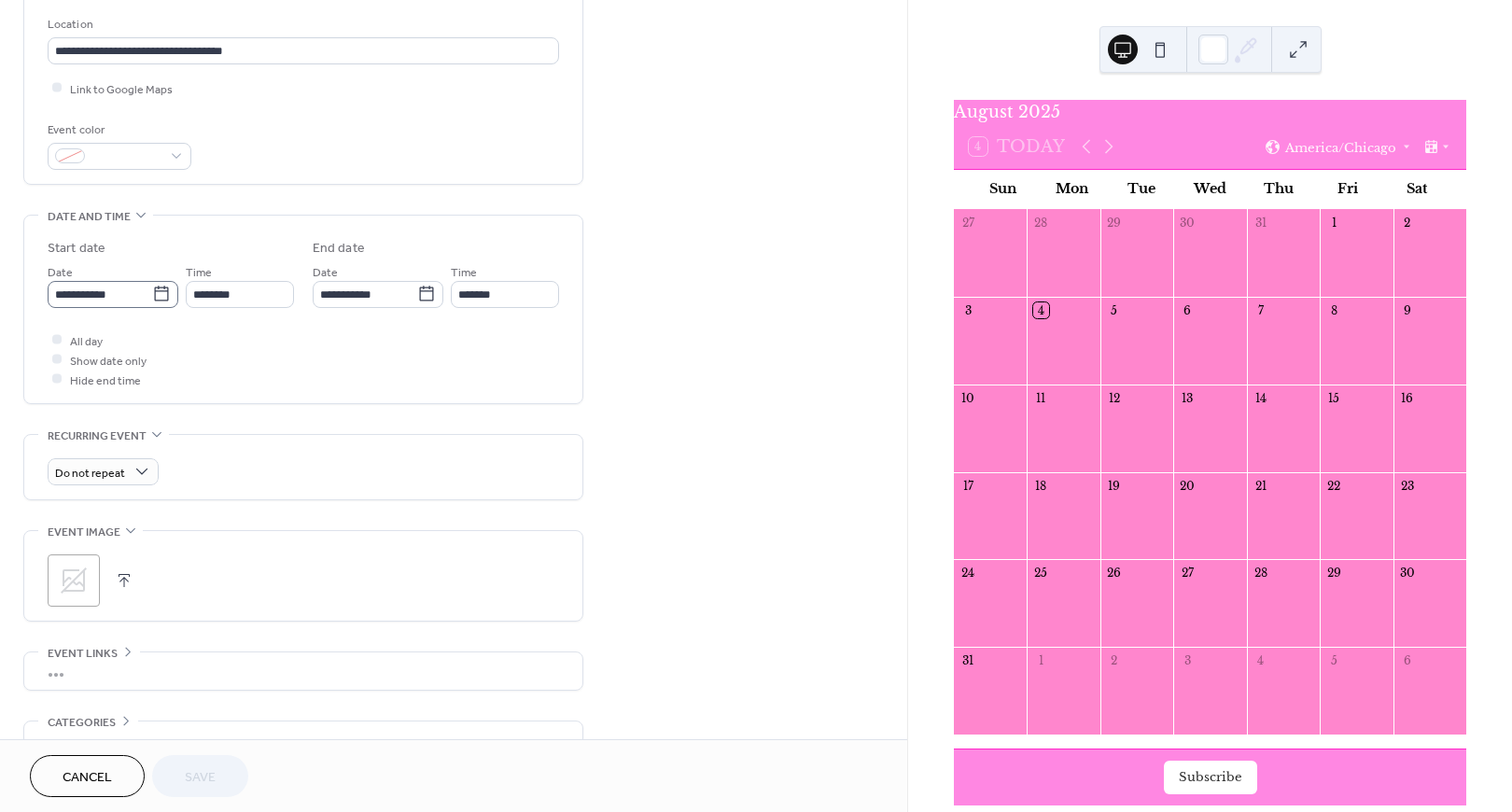click 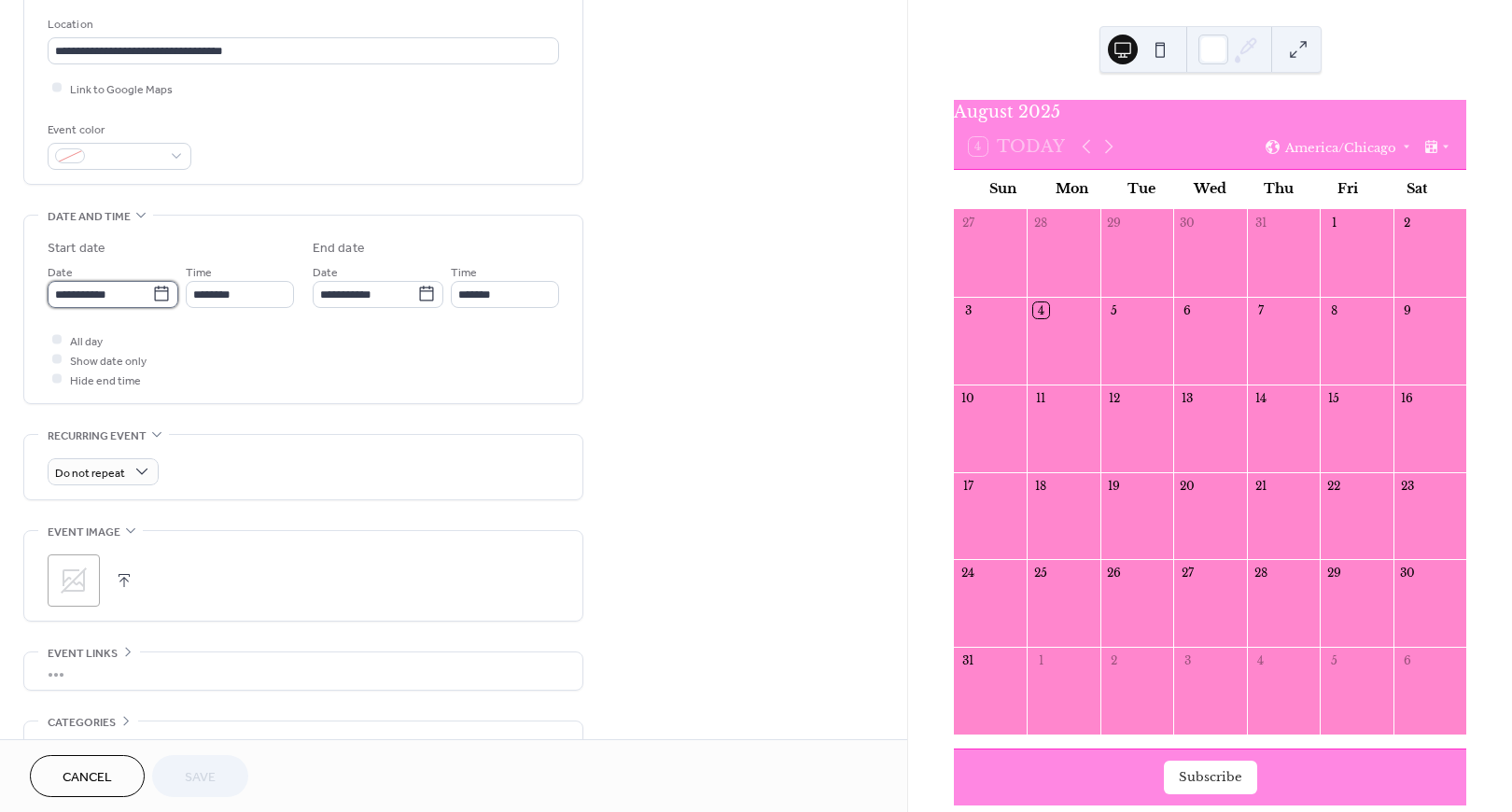 click on "**********" at bounding box center (100, 294) 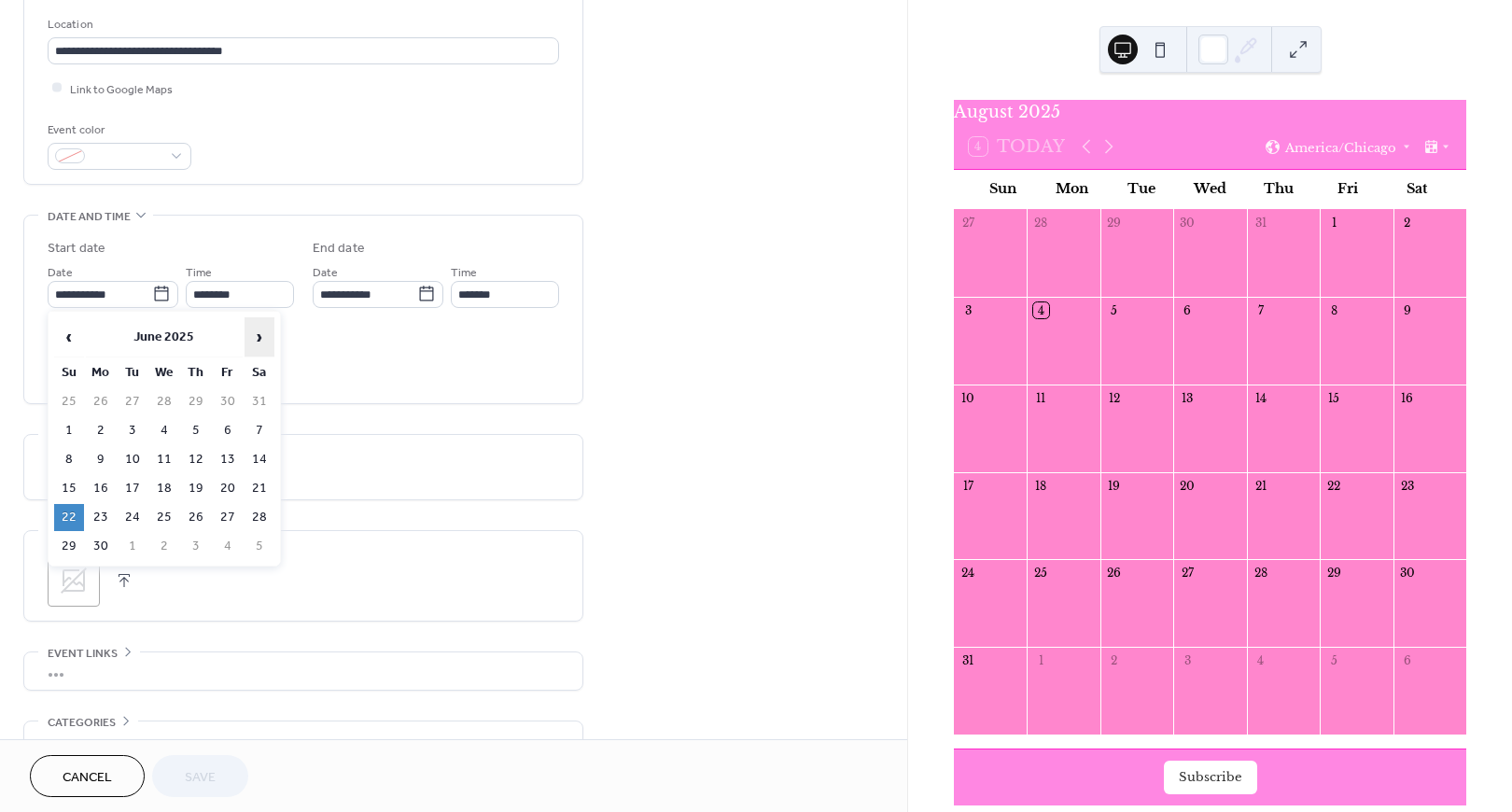 click on "›" at bounding box center (259, 337) 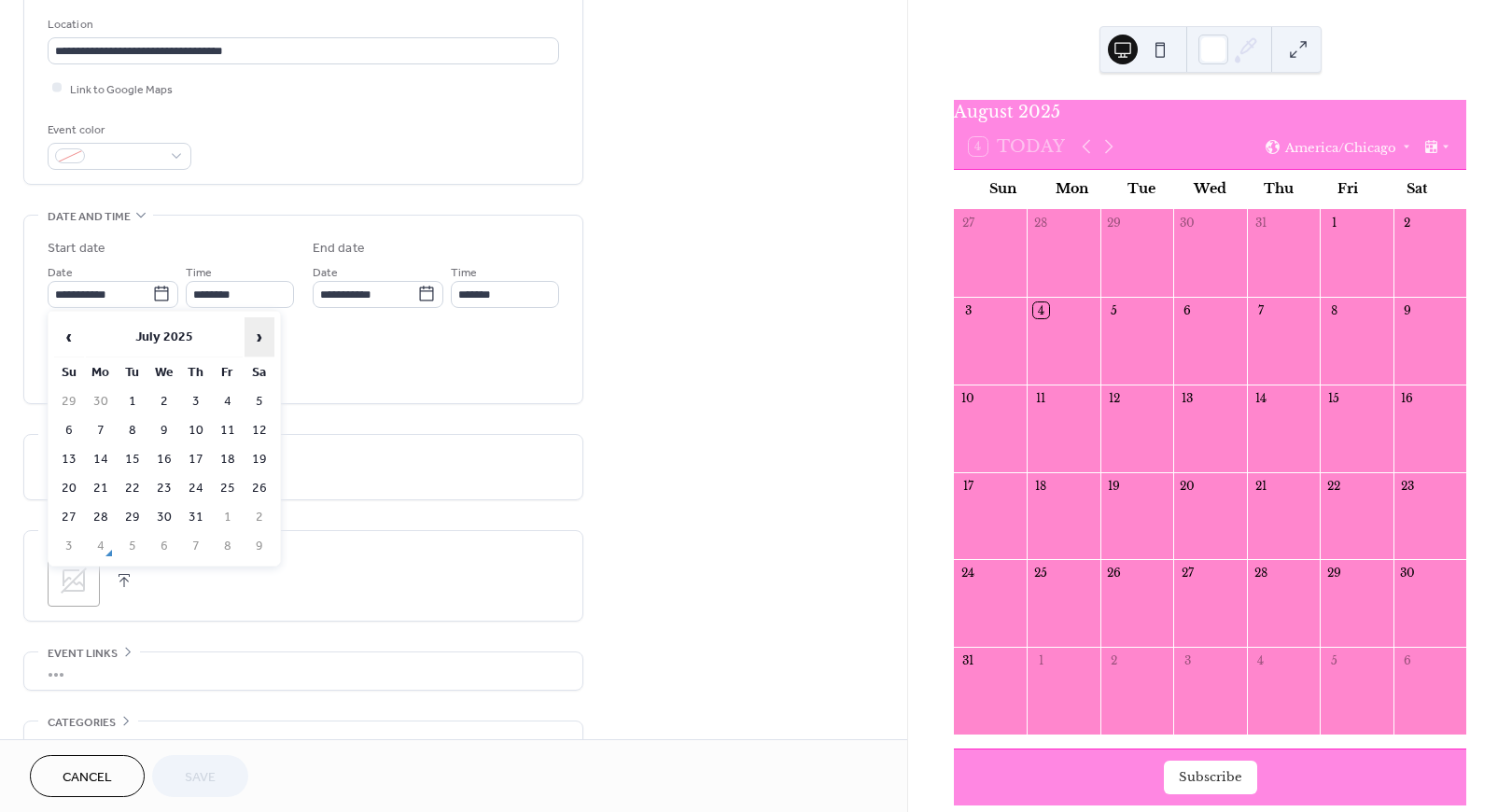 click on "›" at bounding box center [259, 337] 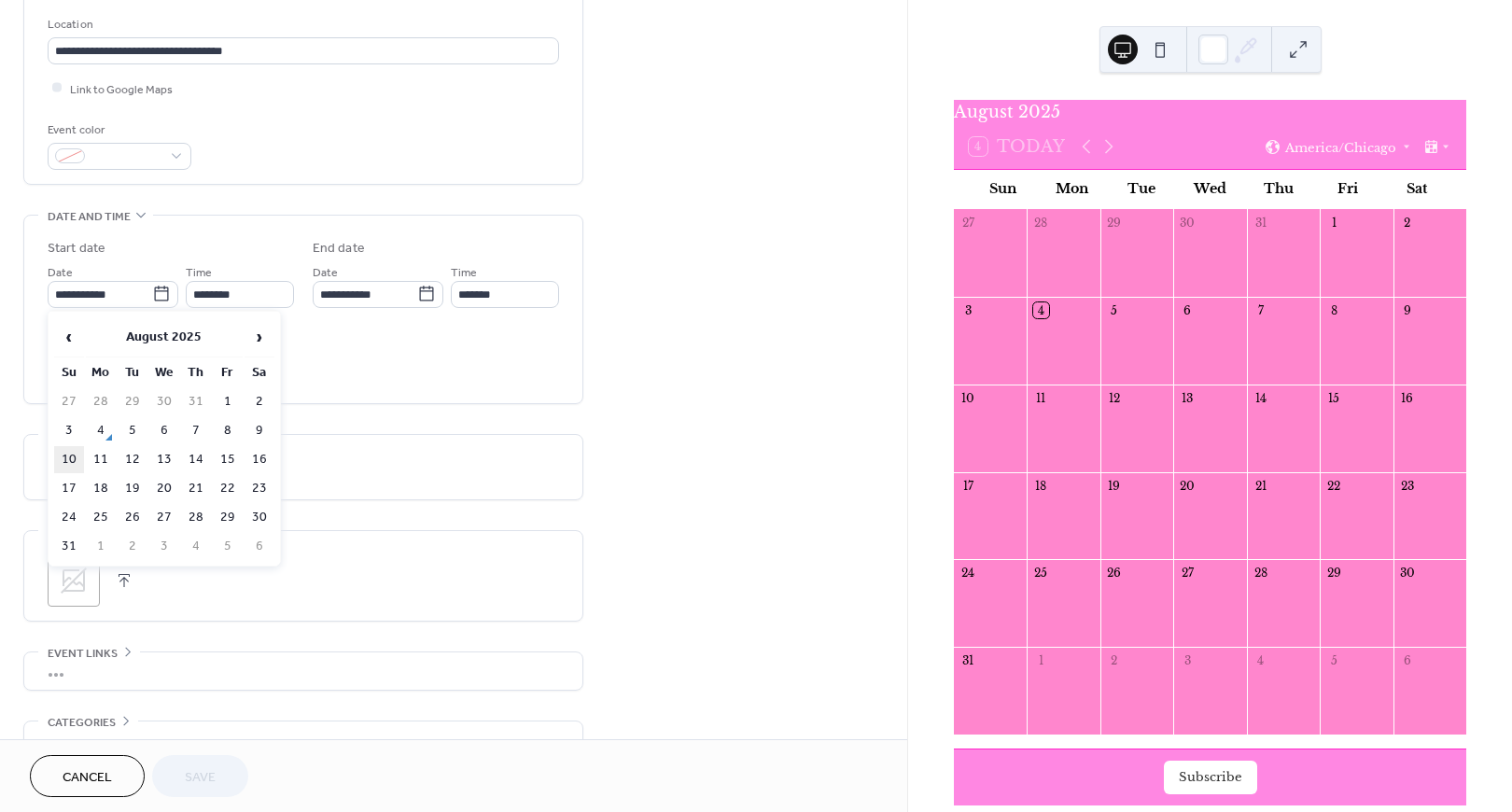 click on "10" at bounding box center (69, 459) 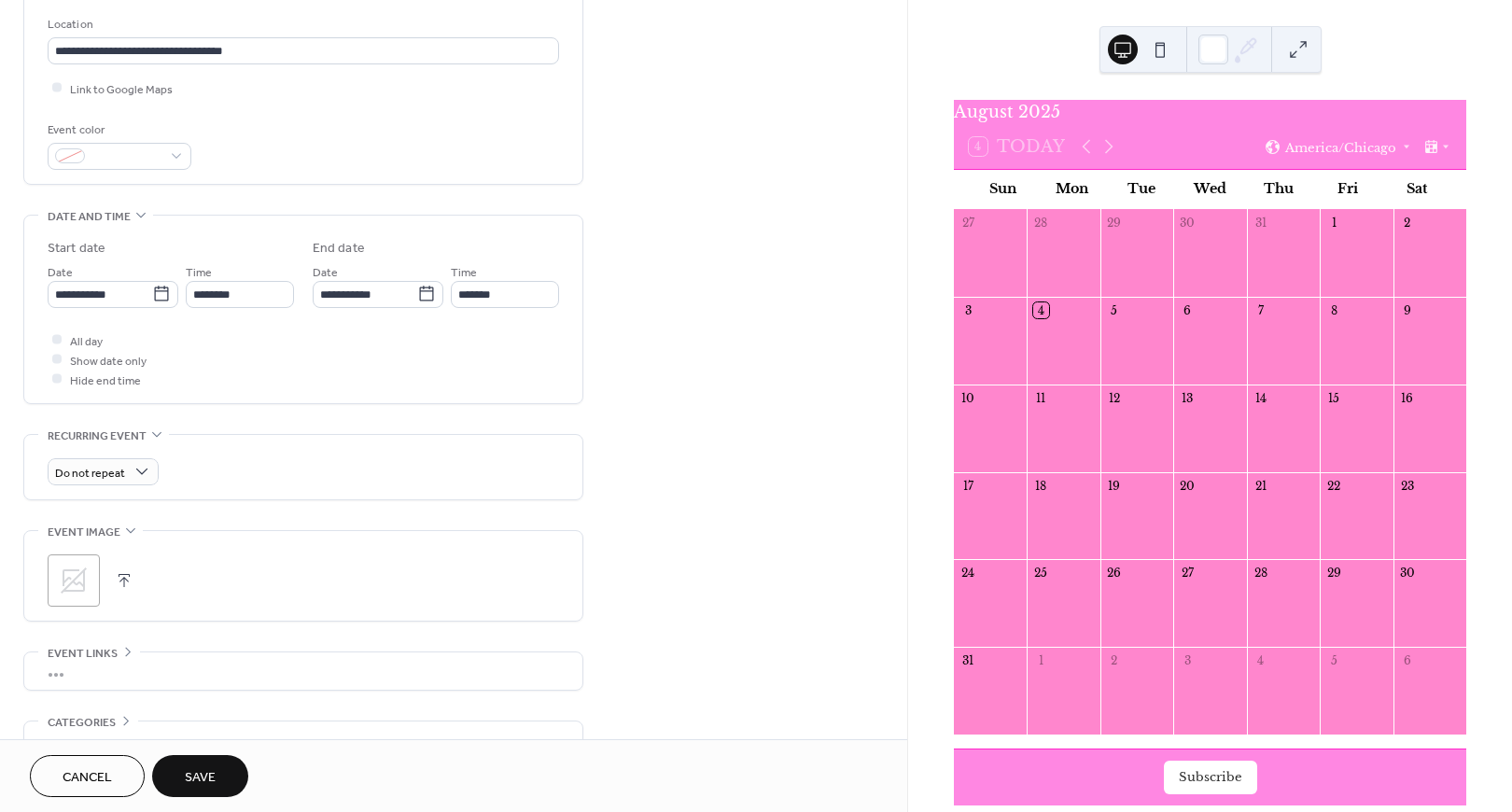 click on "Save" at bounding box center [200, 777] 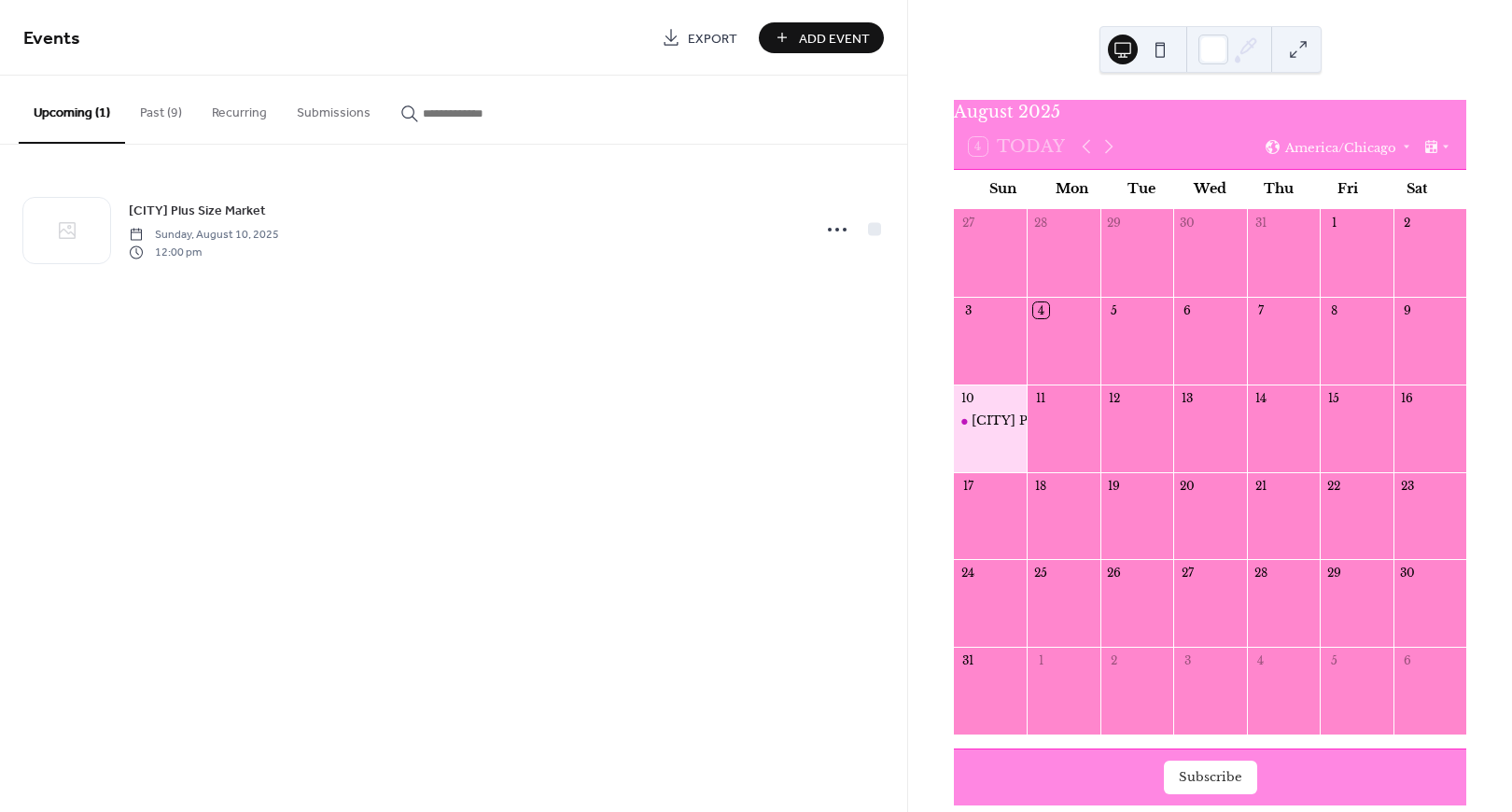 click on "Past (9)" at bounding box center (161, 108) 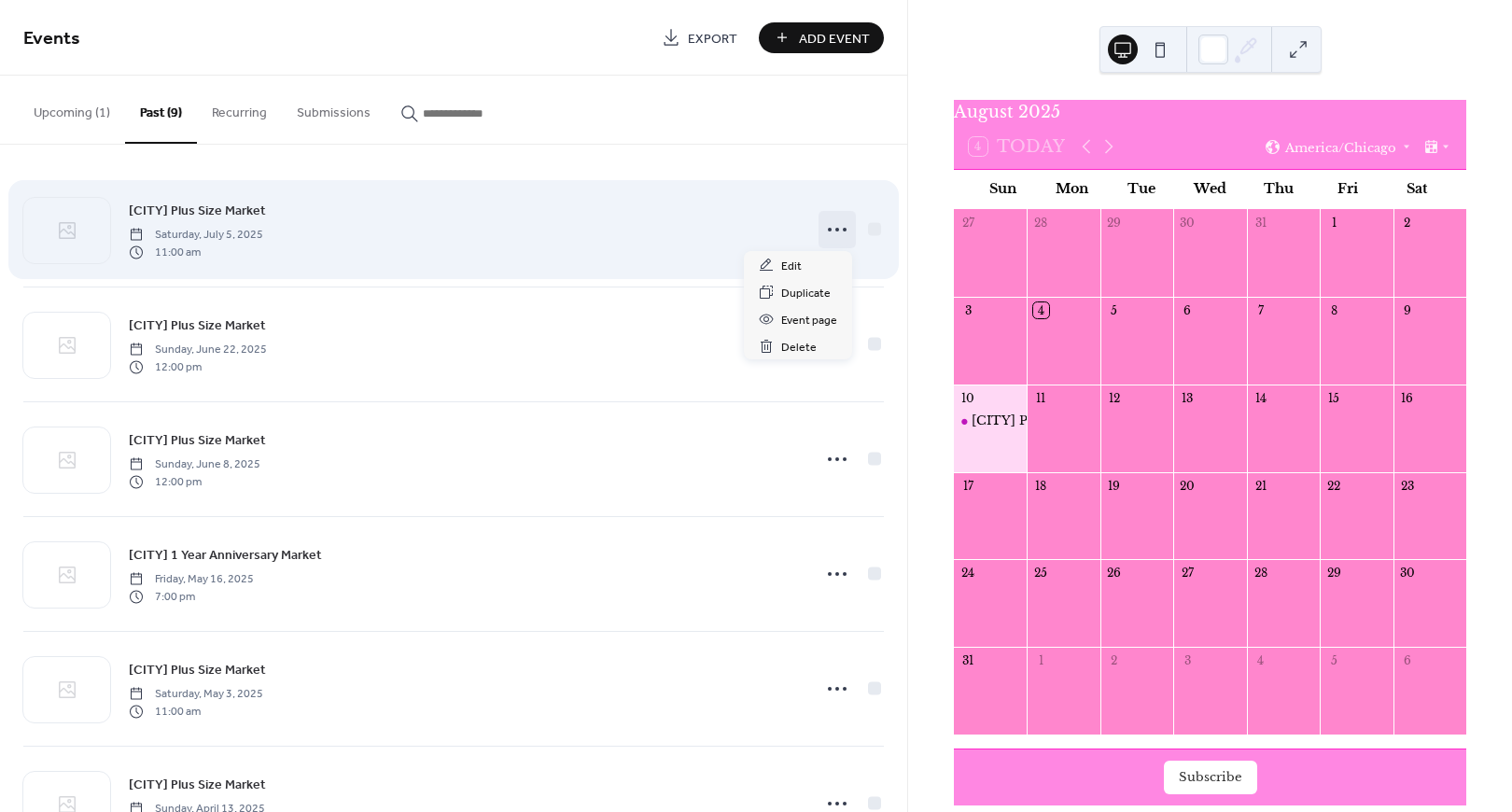 click 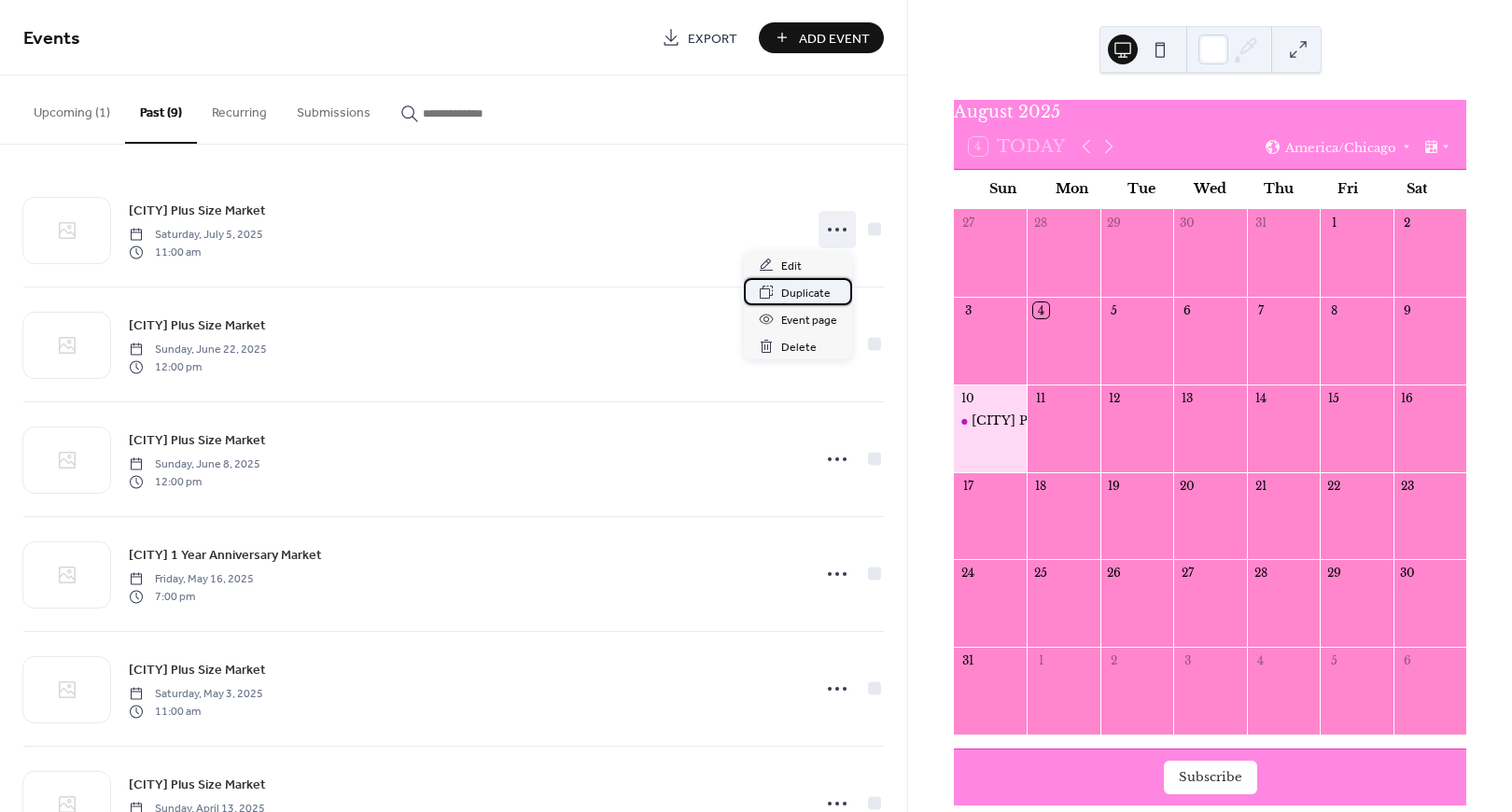 click on "Duplicate" at bounding box center (805, 293) 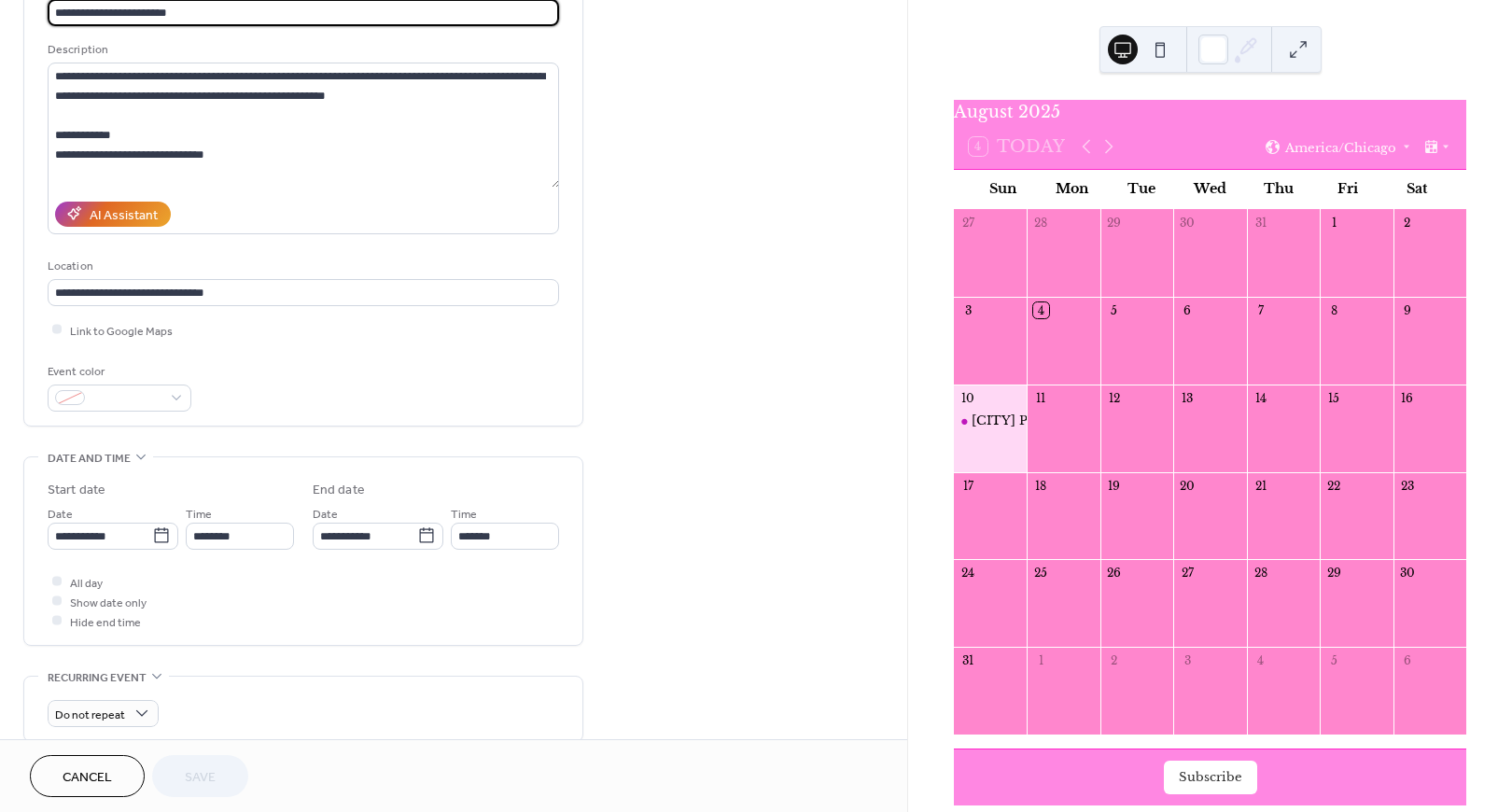 scroll, scrollTop: 160, scrollLeft: 0, axis: vertical 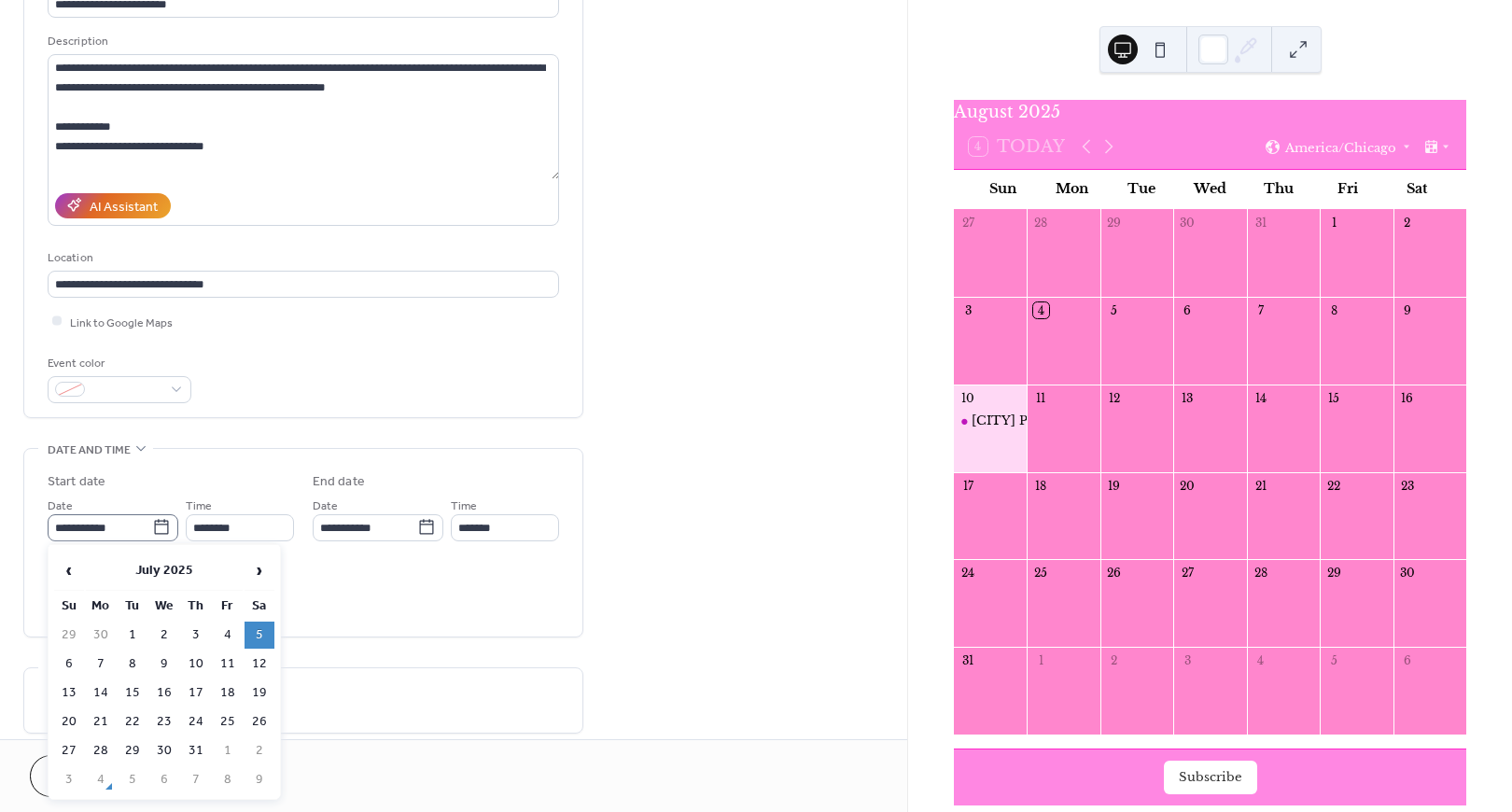 click 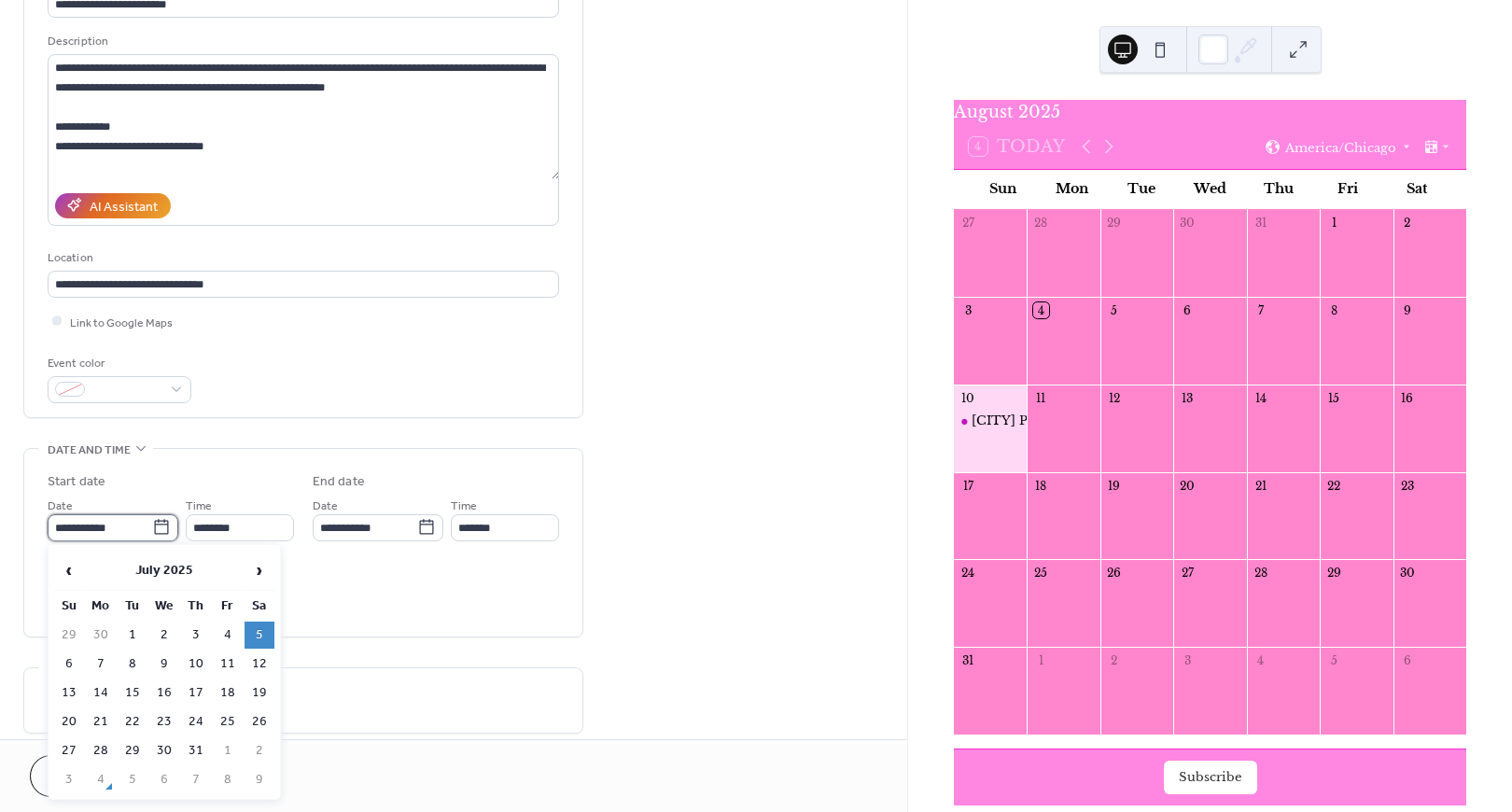 click on "**********" at bounding box center (100, 527) 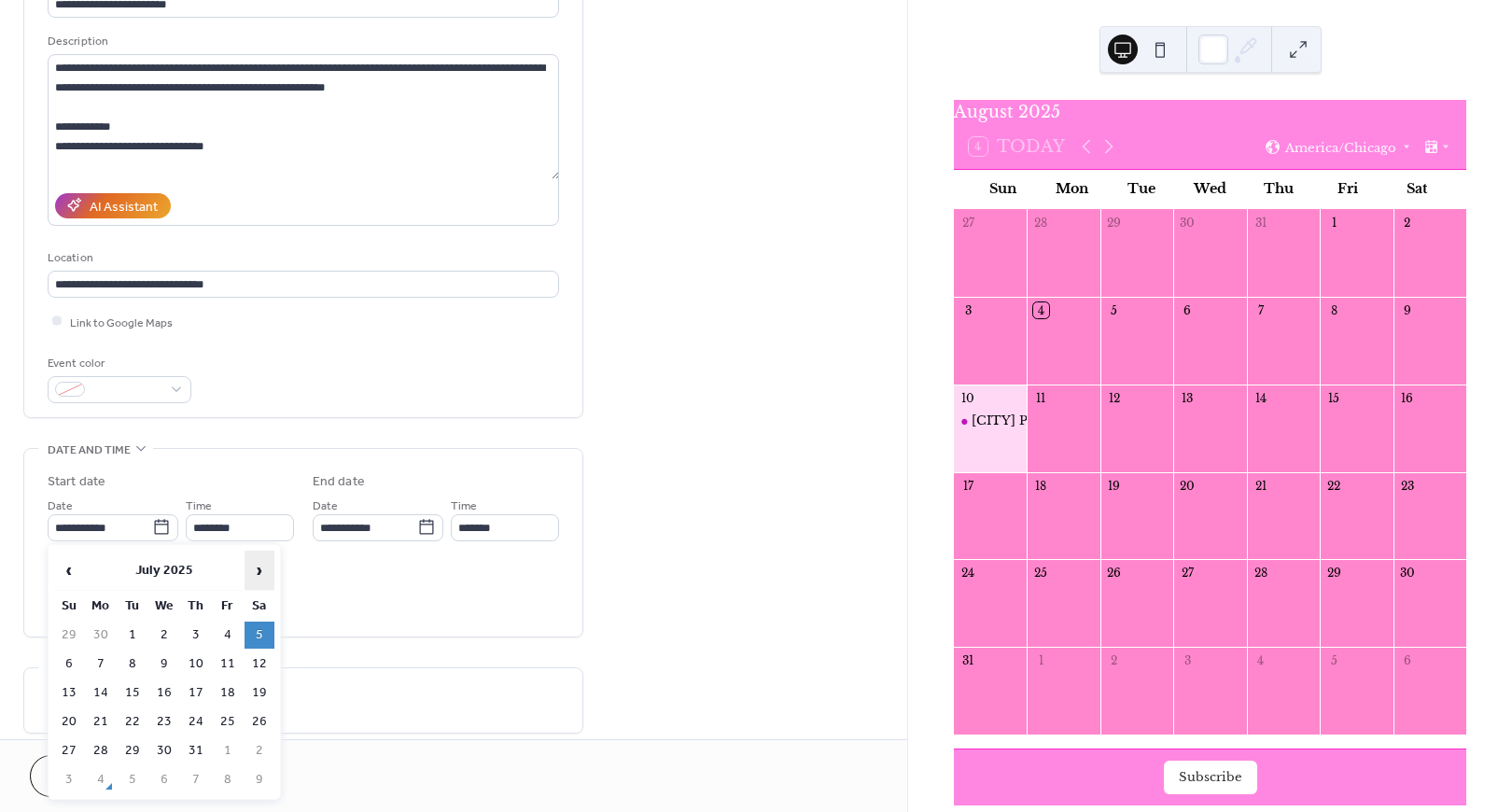 click on "›" at bounding box center [259, 570] 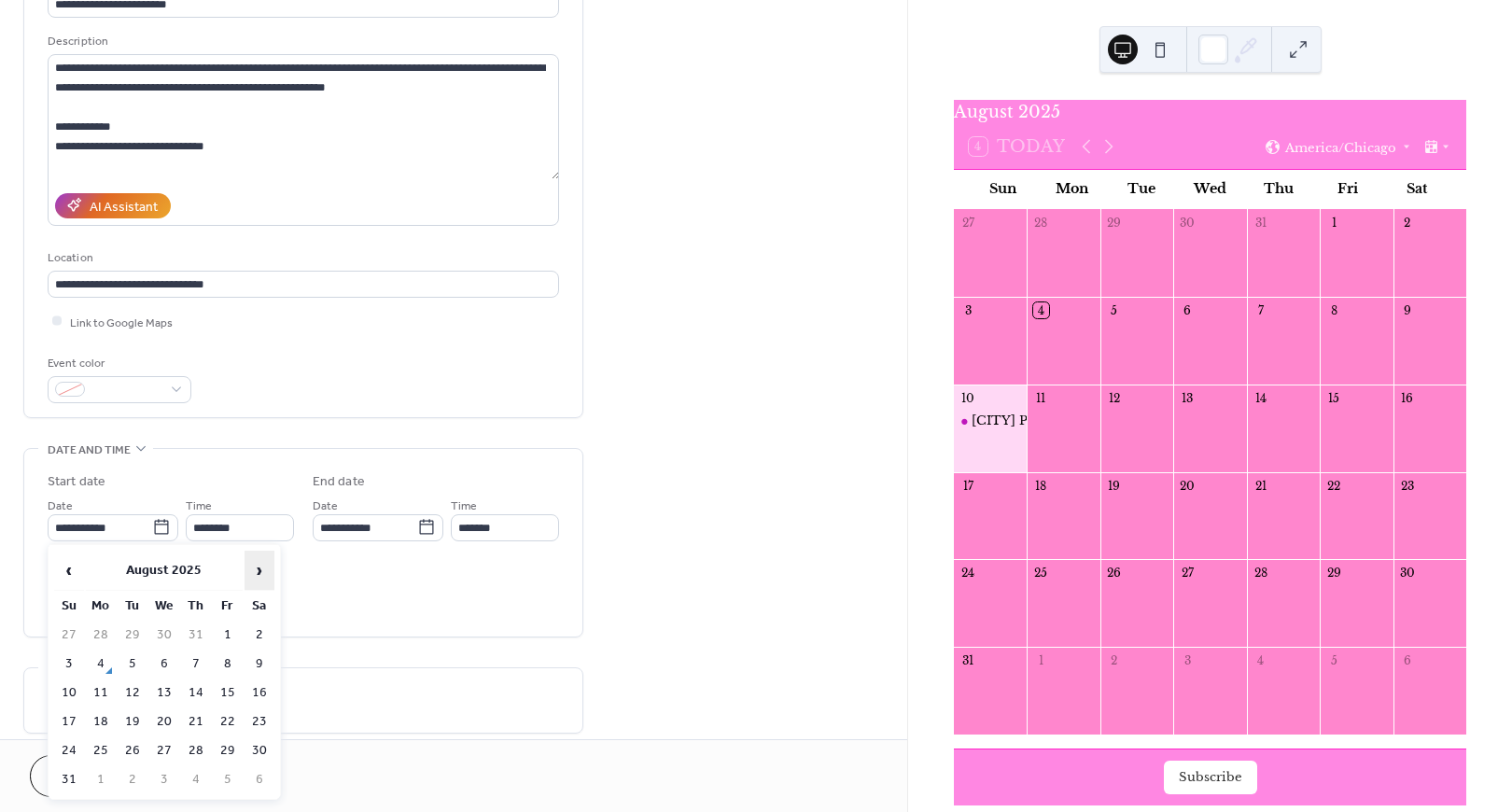 click on "›" at bounding box center [259, 570] 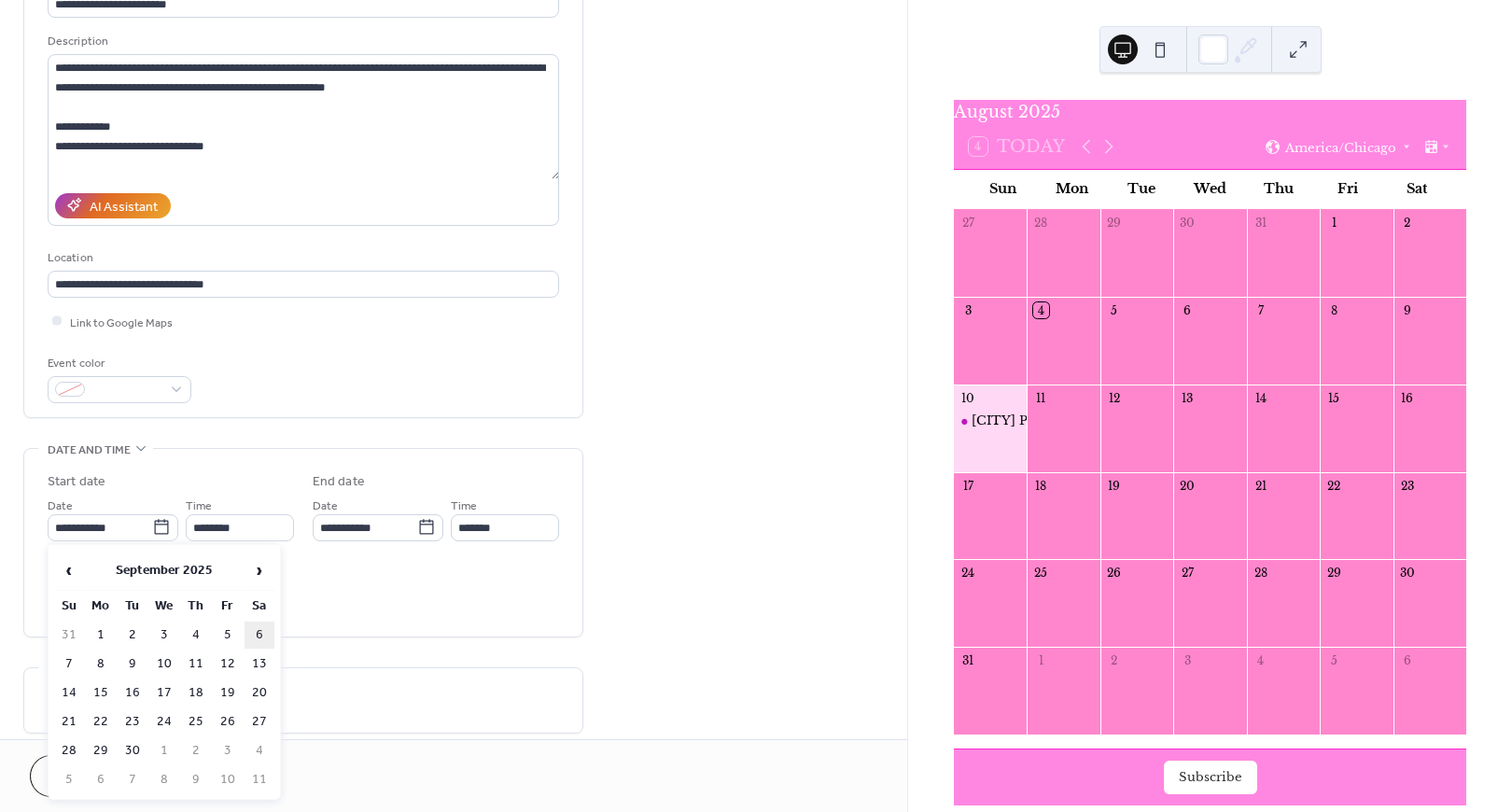click on "6" at bounding box center [259, 635] 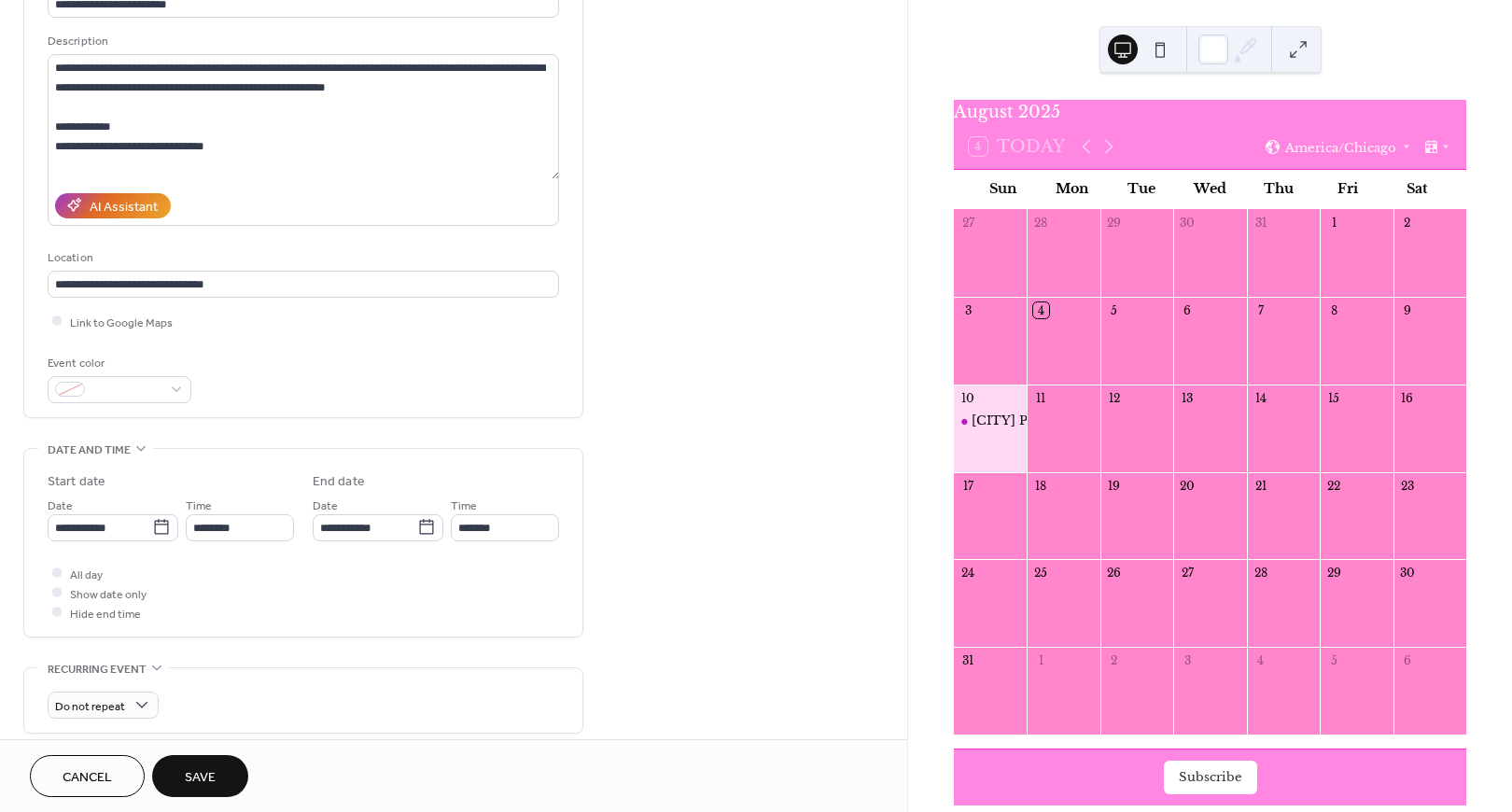 click on "Save" at bounding box center (200, 777) 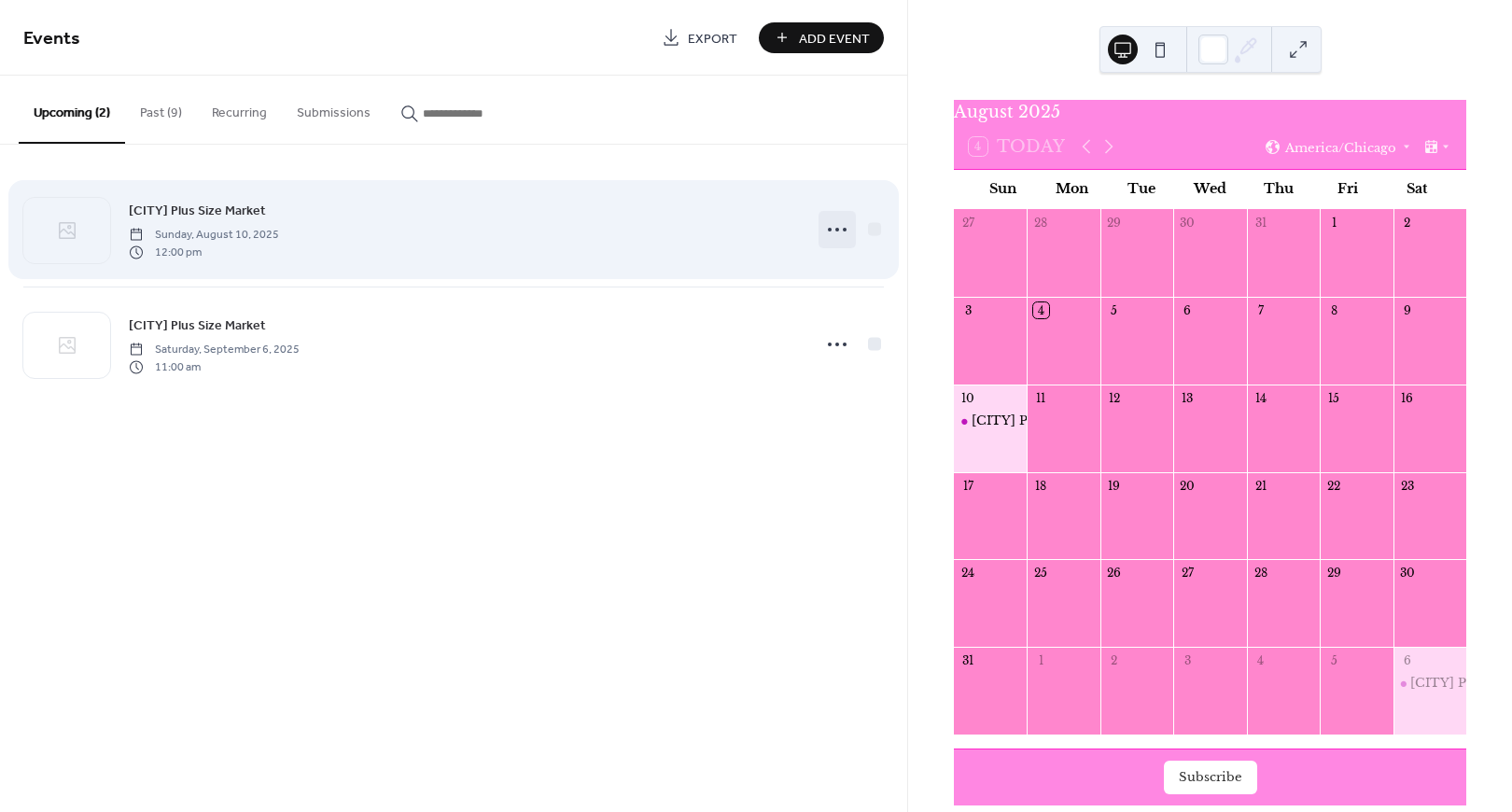 click 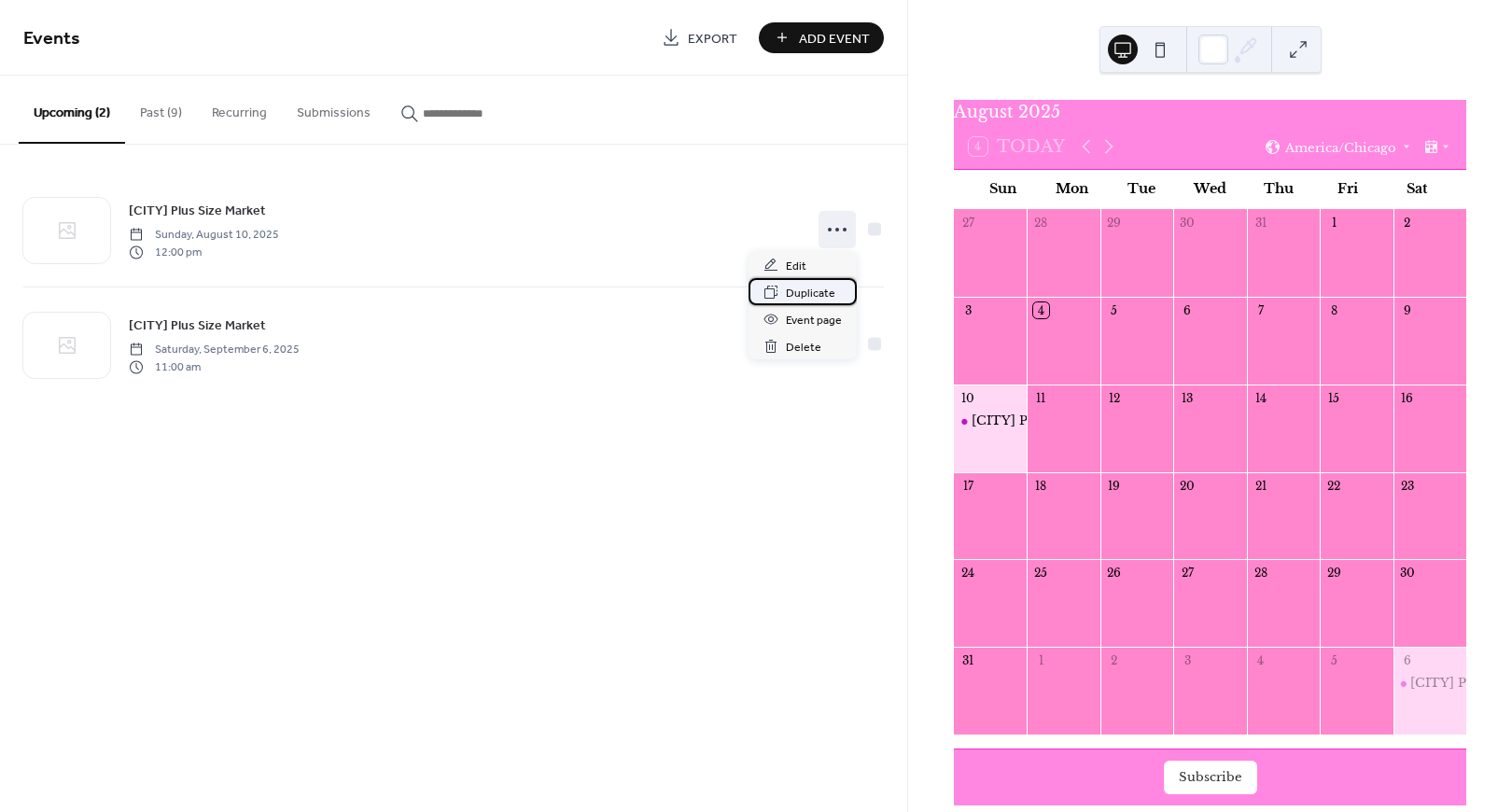 click on "Duplicate" at bounding box center (810, 293) 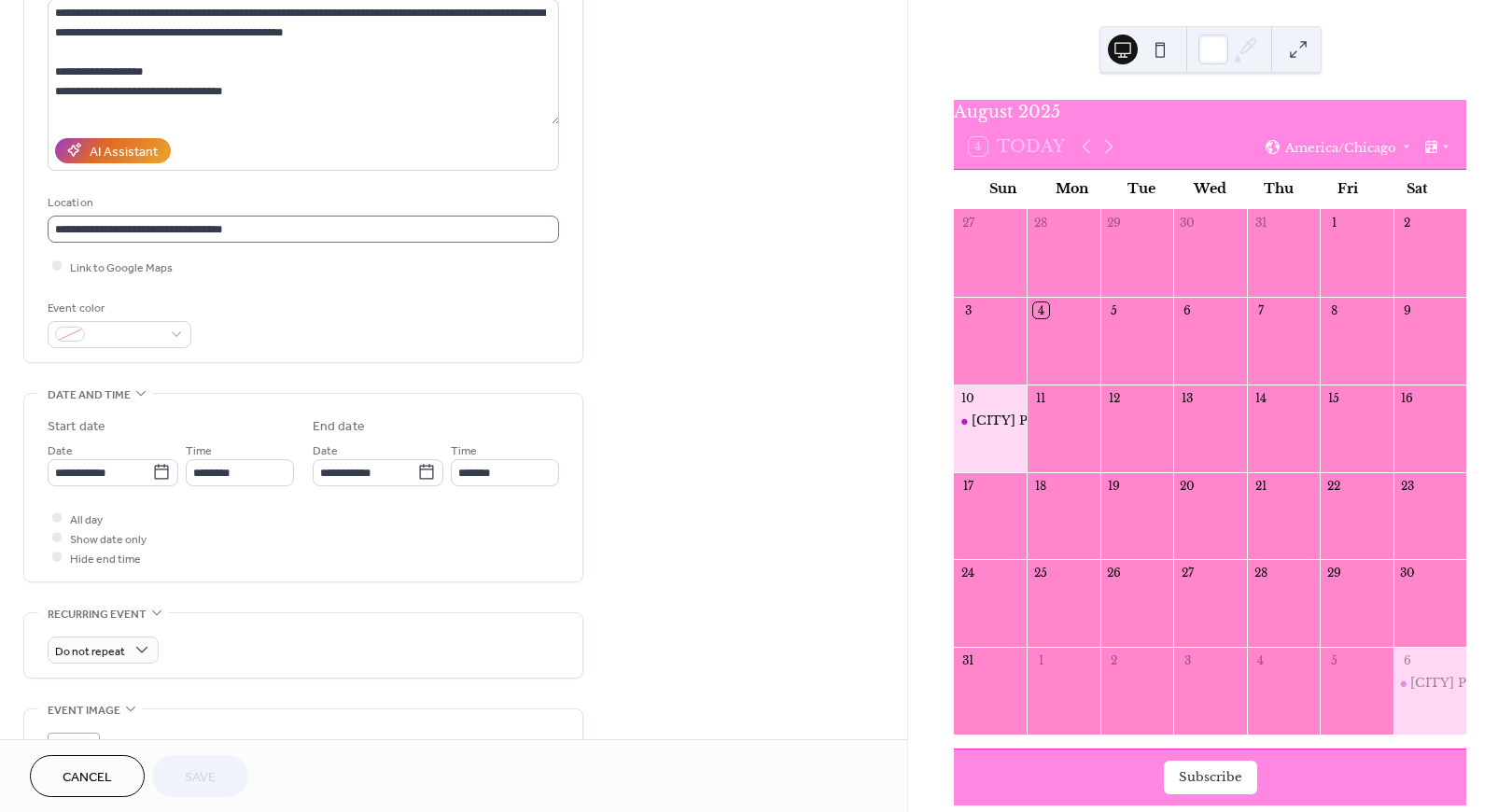 scroll, scrollTop: 233, scrollLeft: 0, axis: vertical 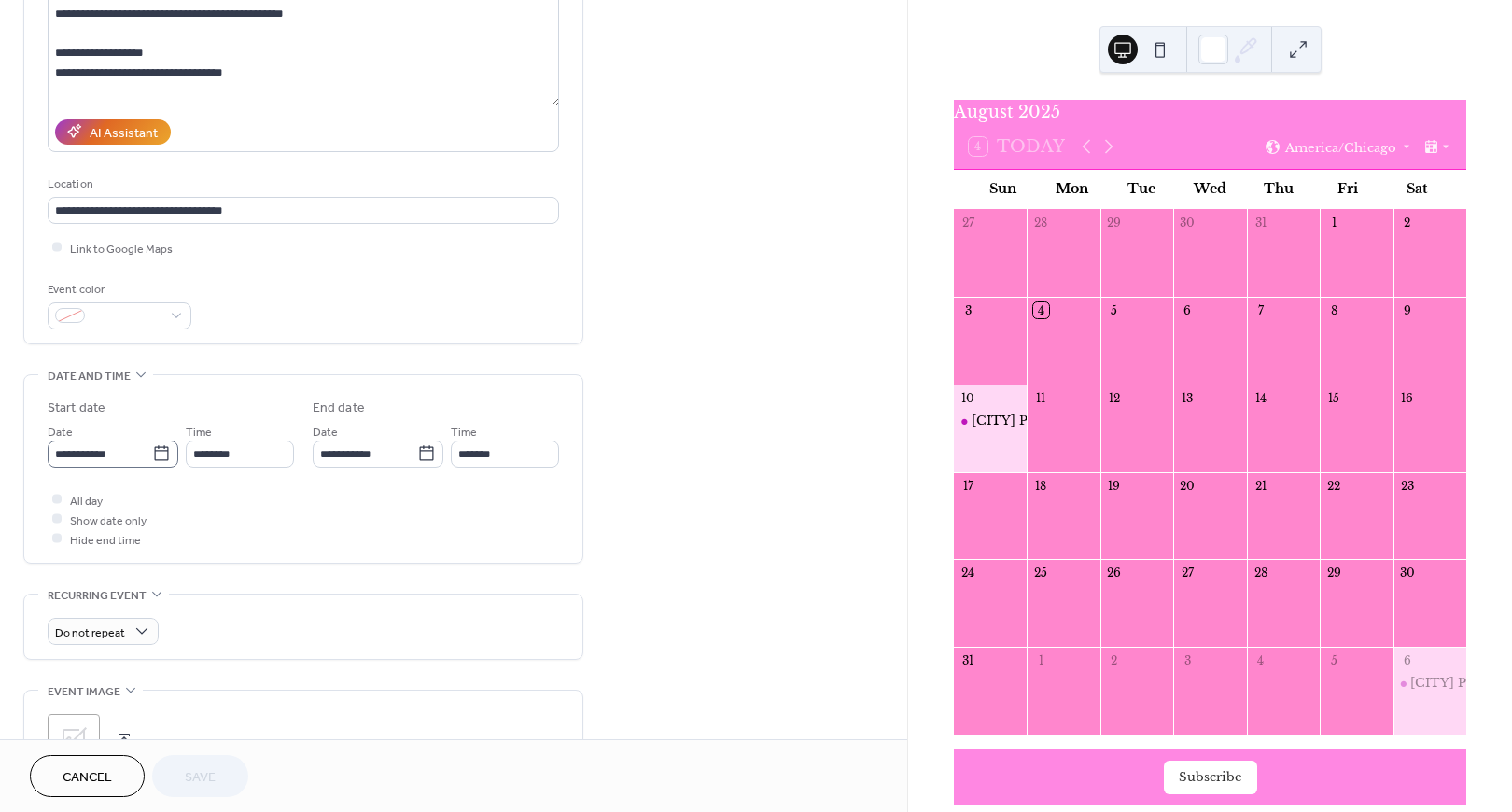 click 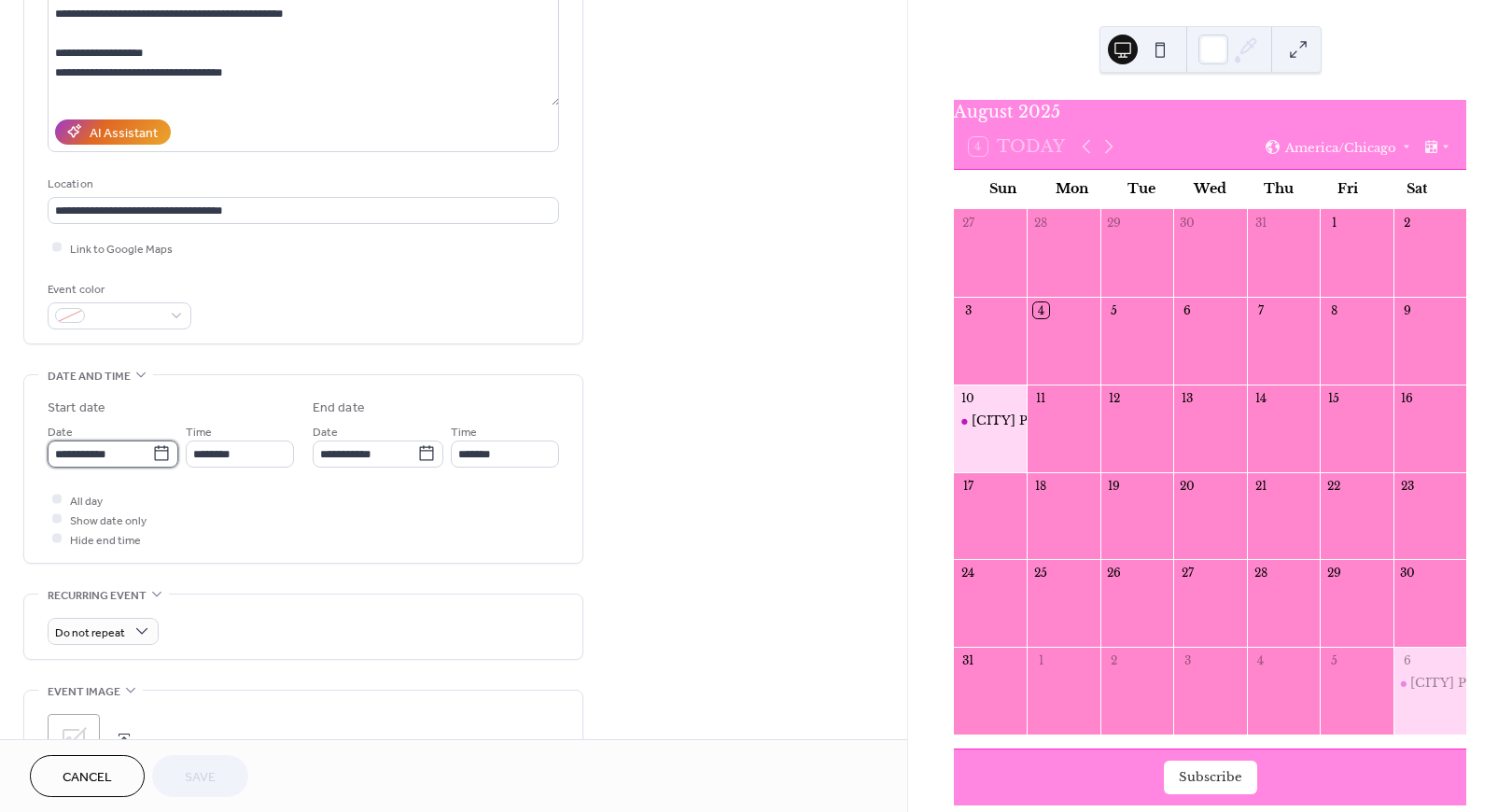 click on "**********" at bounding box center [100, 454] 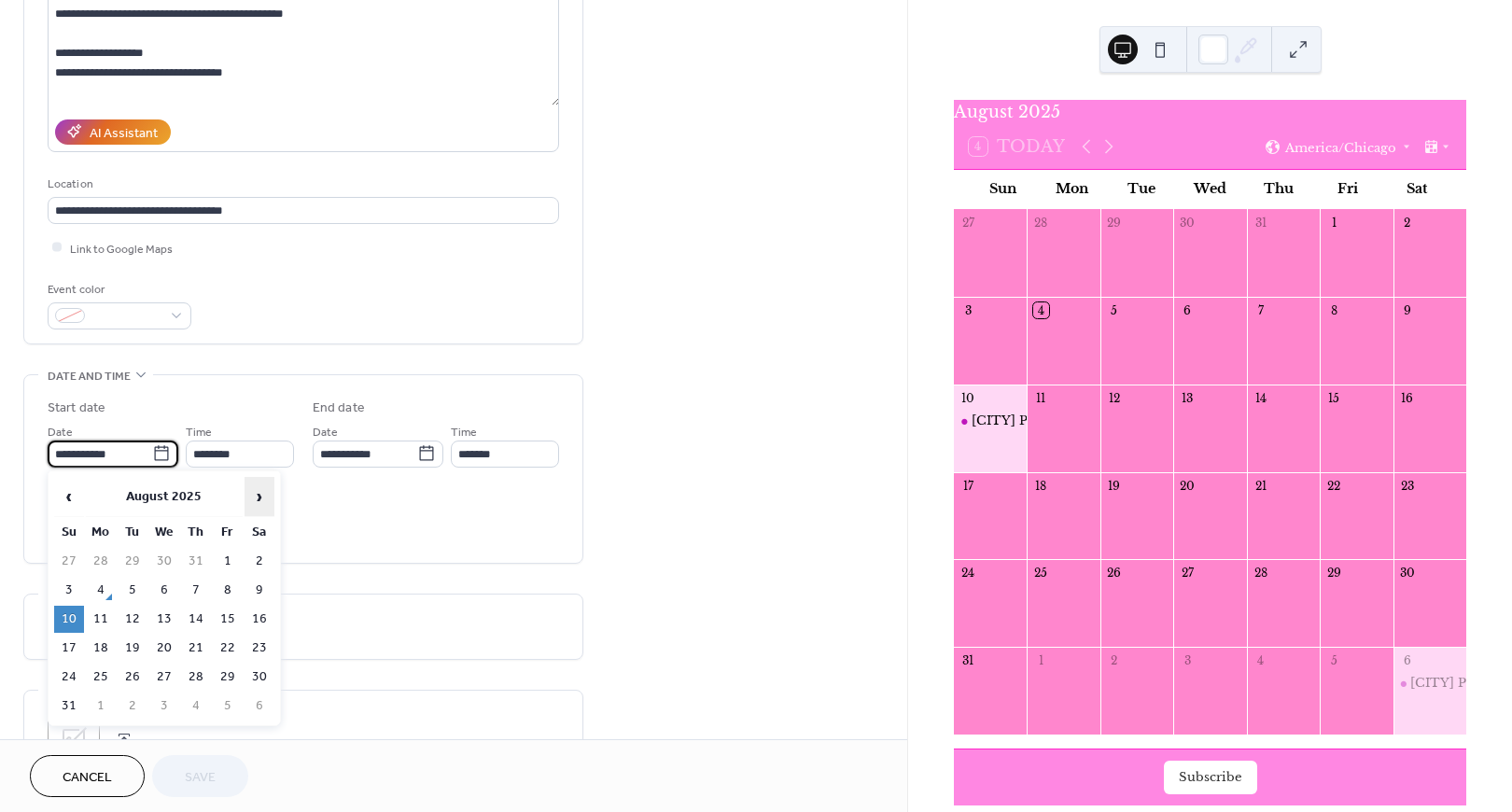 click on "›" at bounding box center [259, 497] 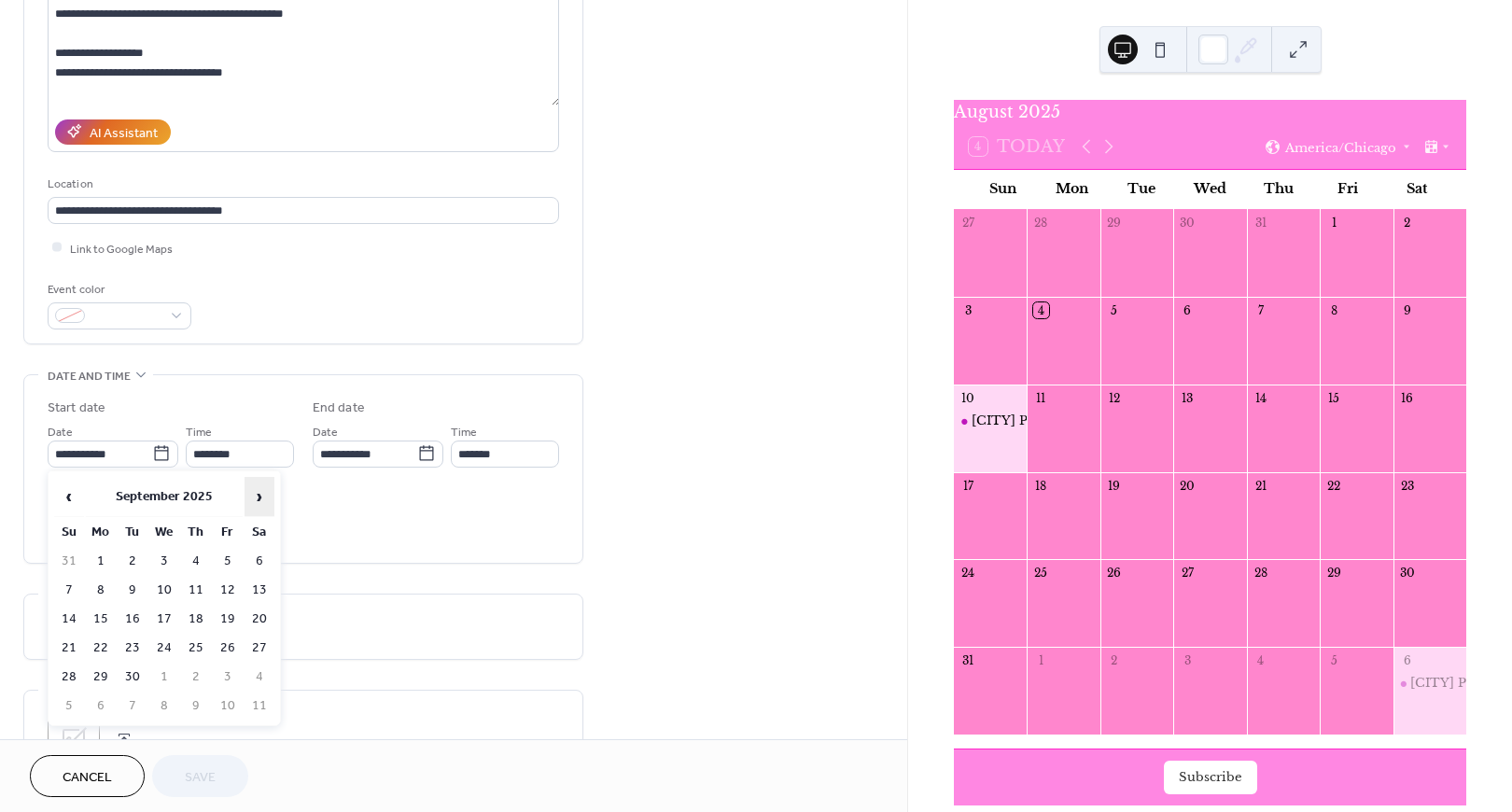click on "›" at bounding box center (259, 497) 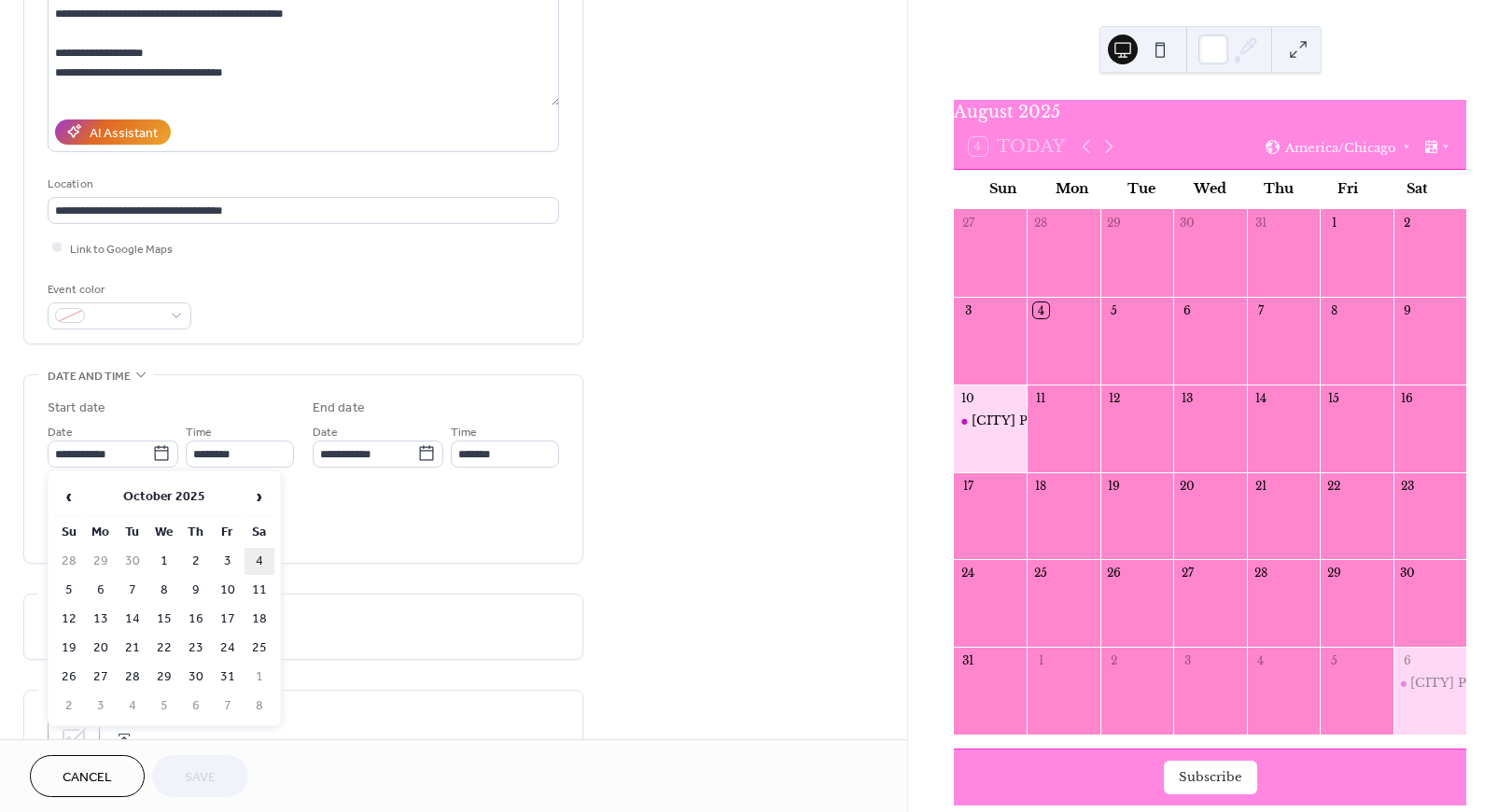 click on "4" at bounding box center [259, 561] 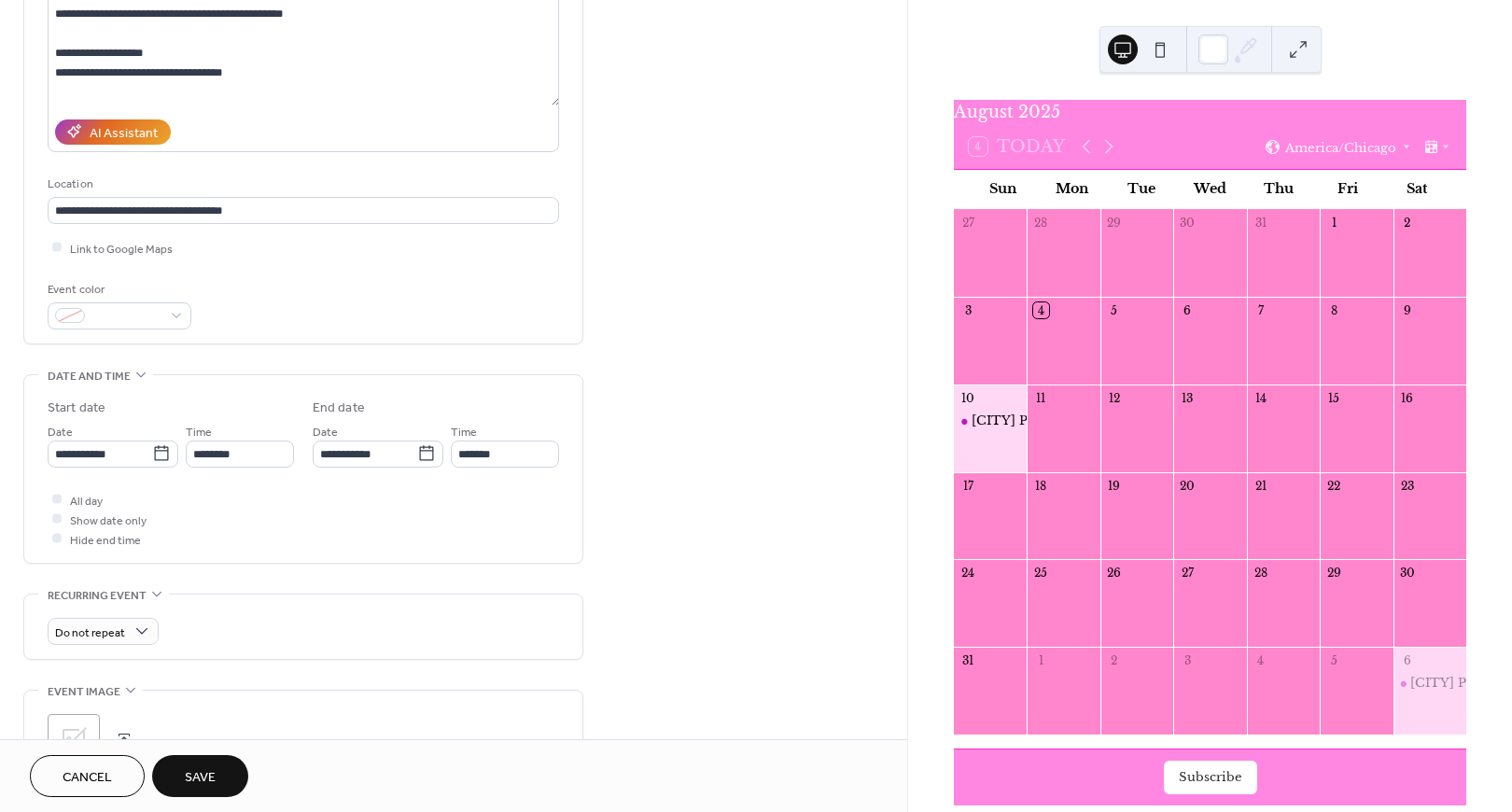 click on "Save" at bounding box center (200, 777) 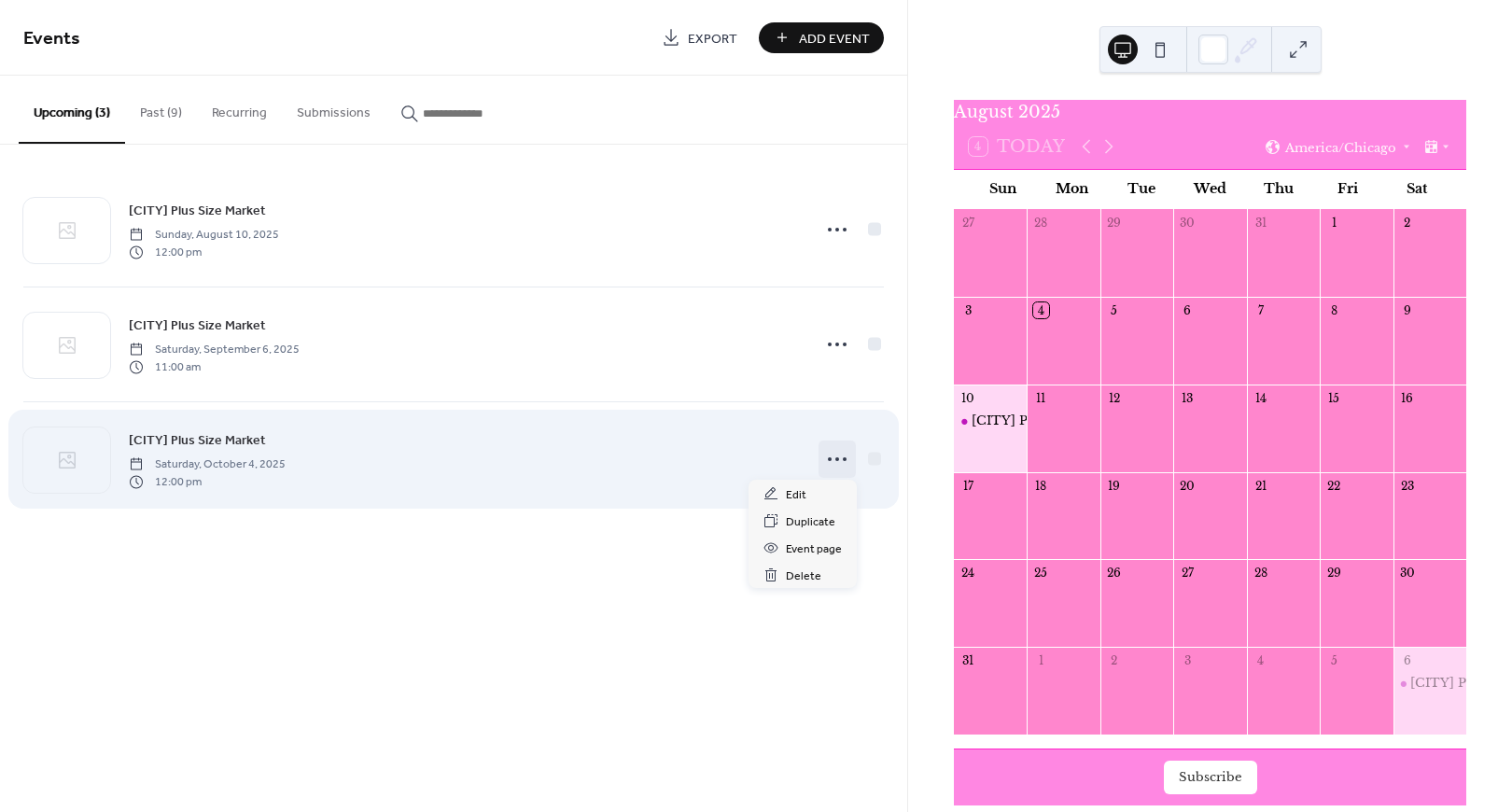 click 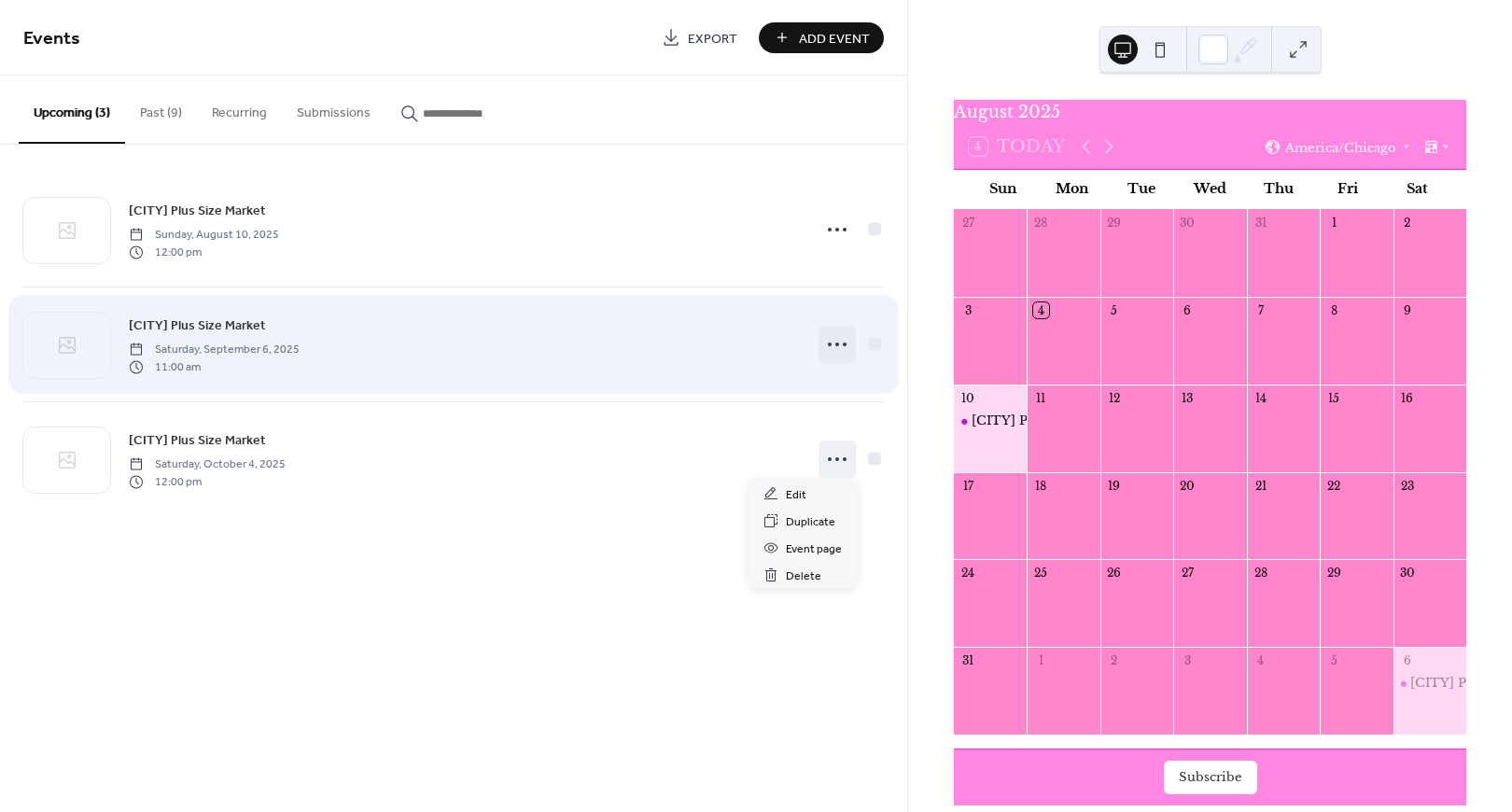 click 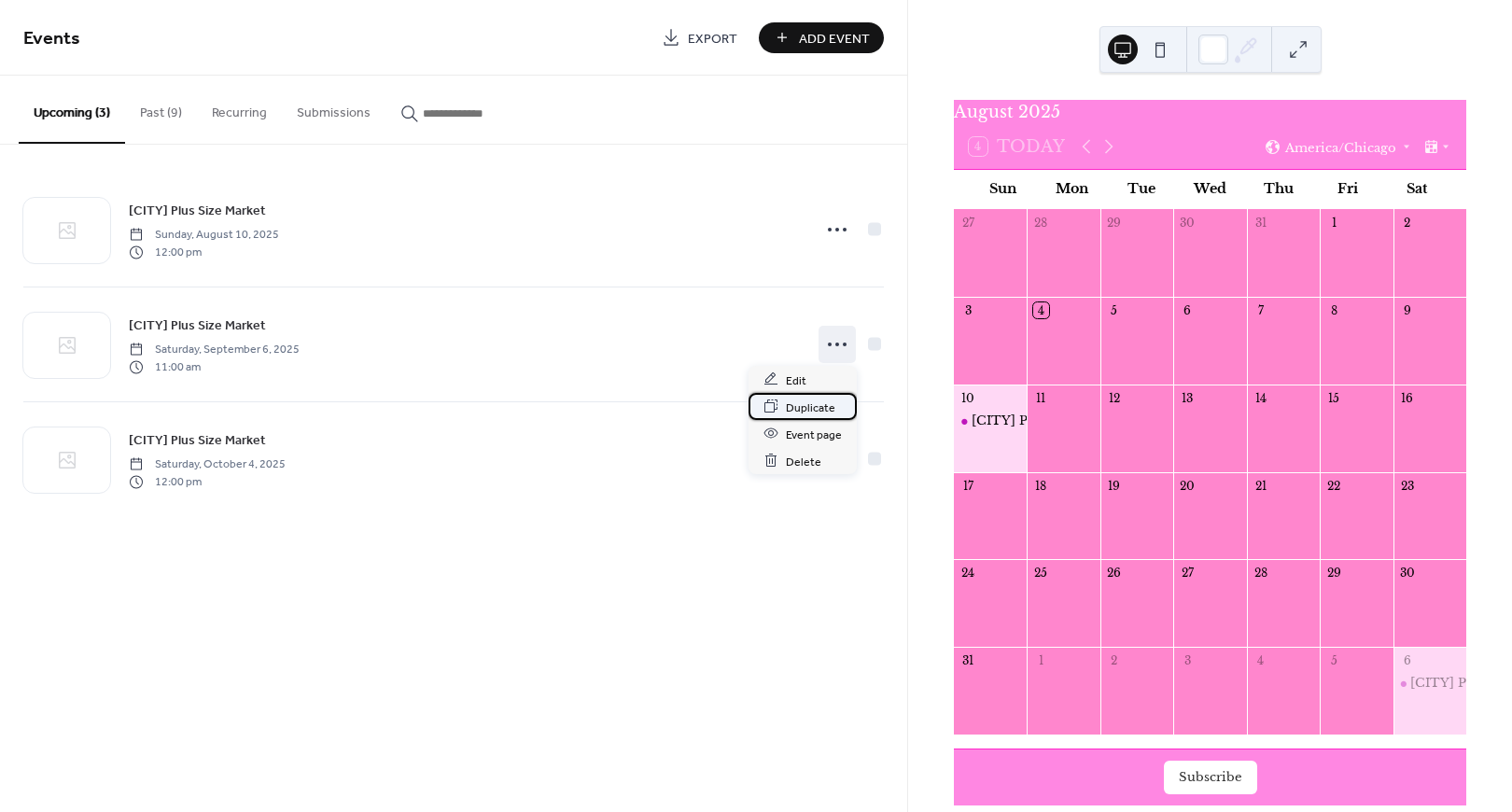 click on "Duplicate" at bounding box center (810, 407) 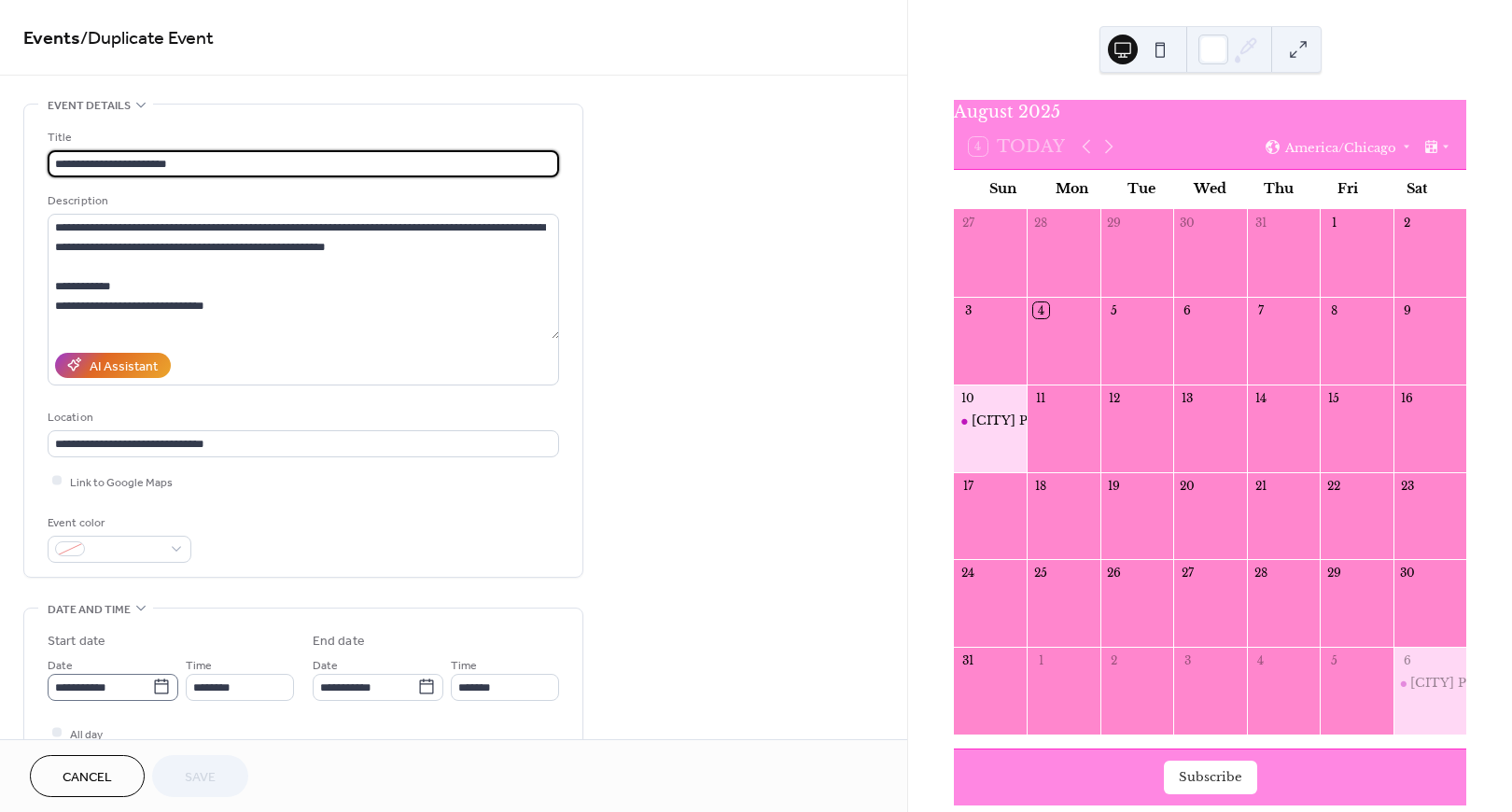 click 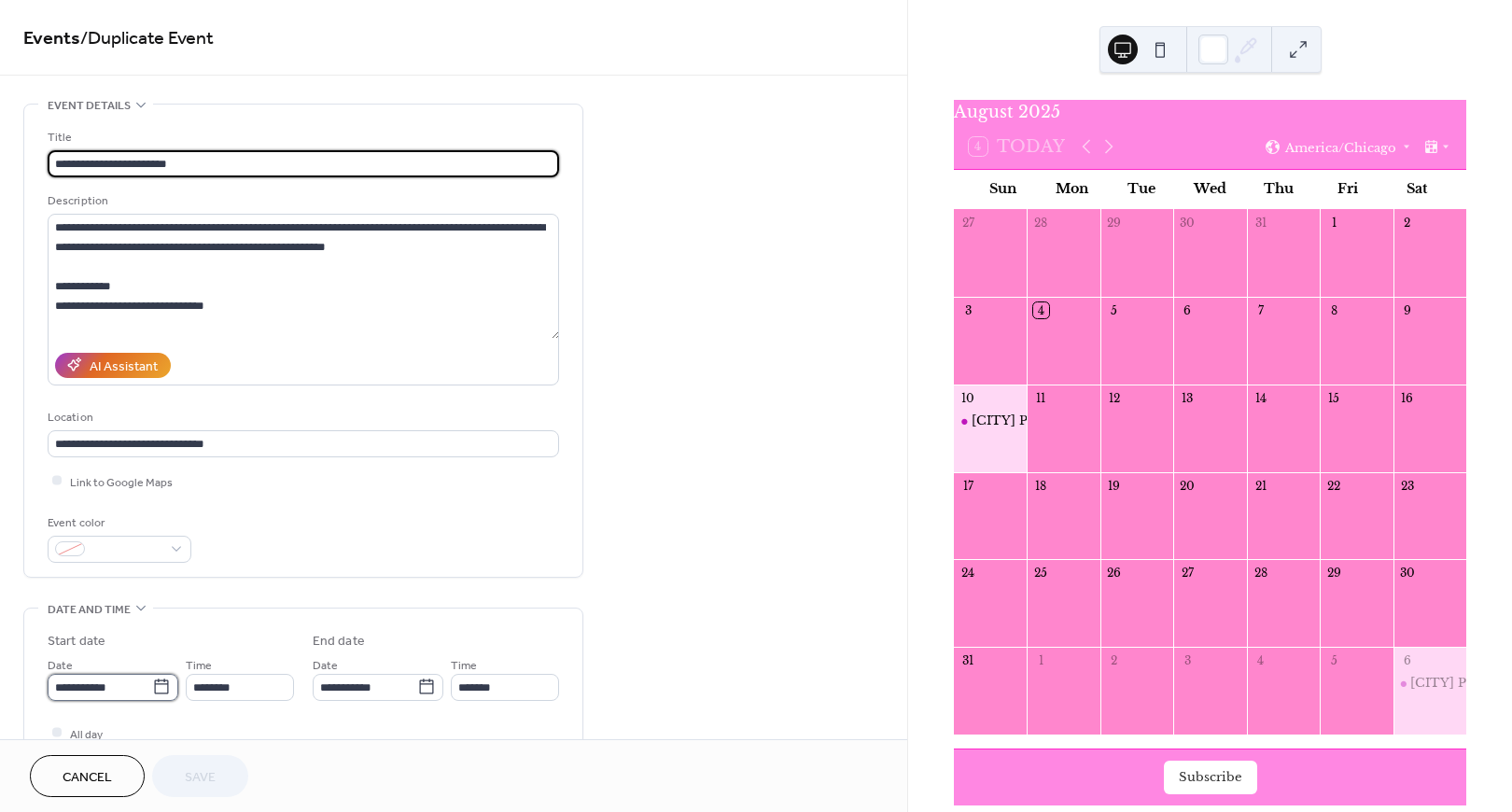 click on "**********" at bounding box center (100, 687) 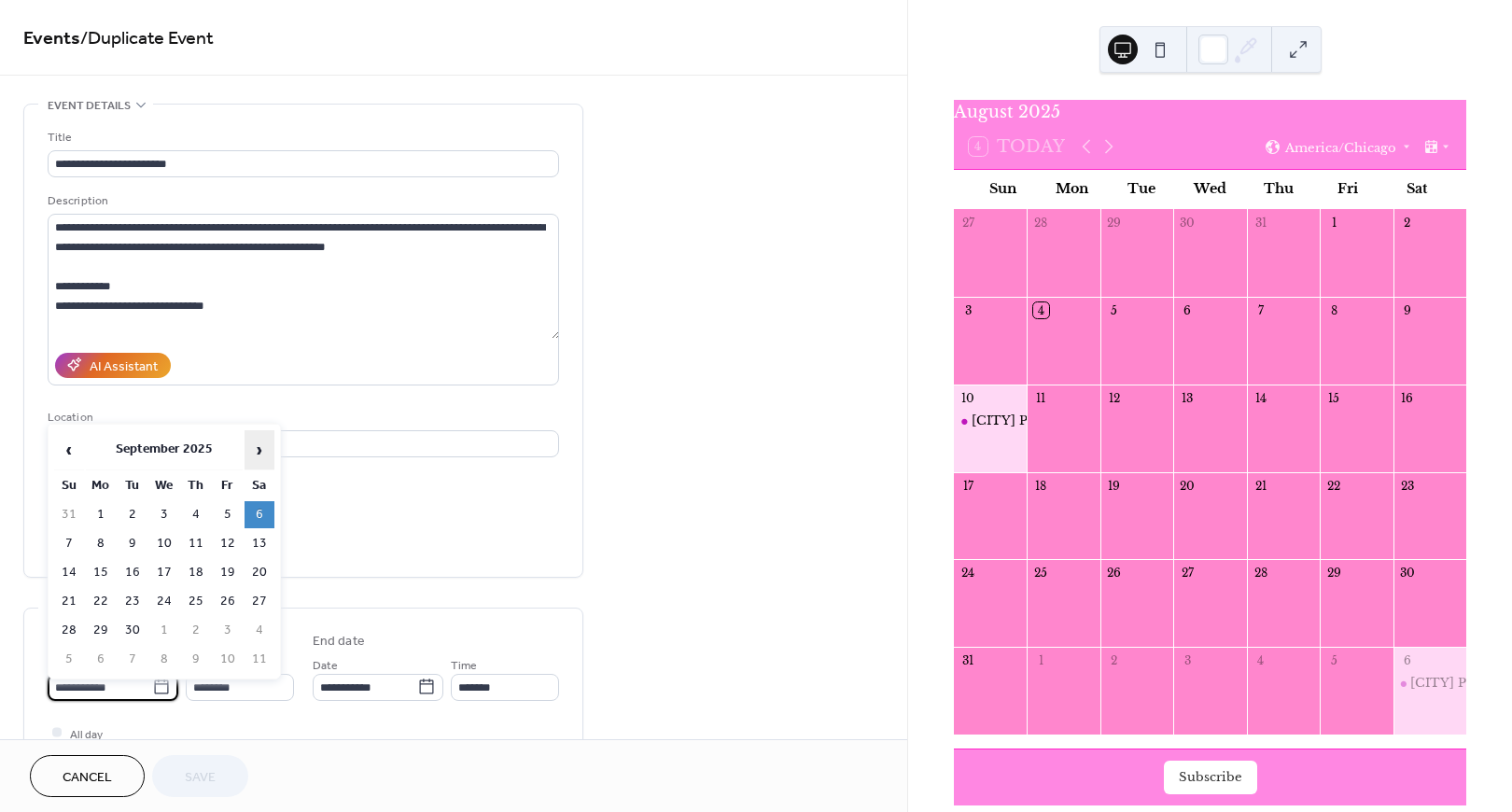 click on "›" at bounding box center [259, 450] 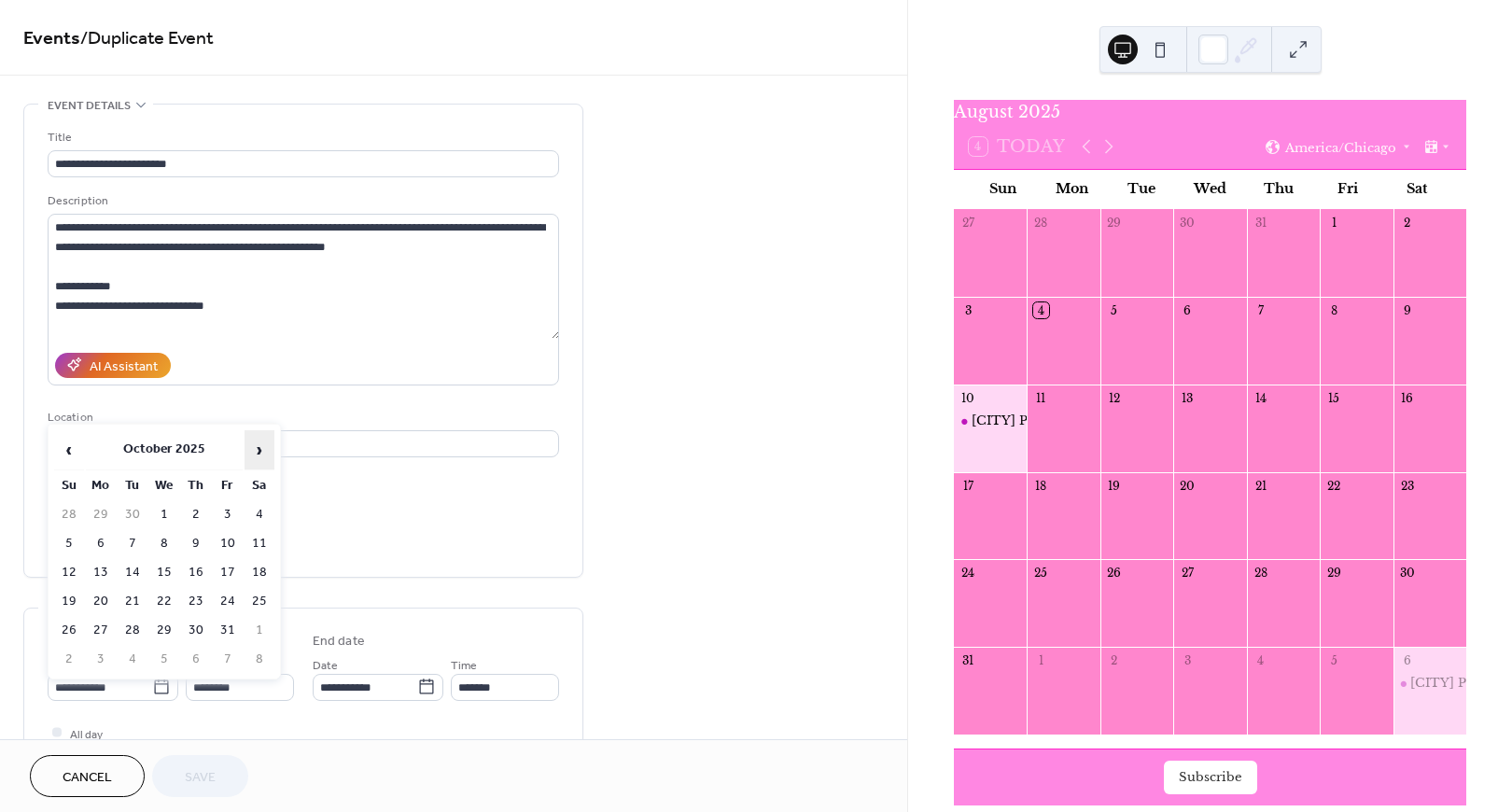 click on "›" at bounding box center (259, 450) 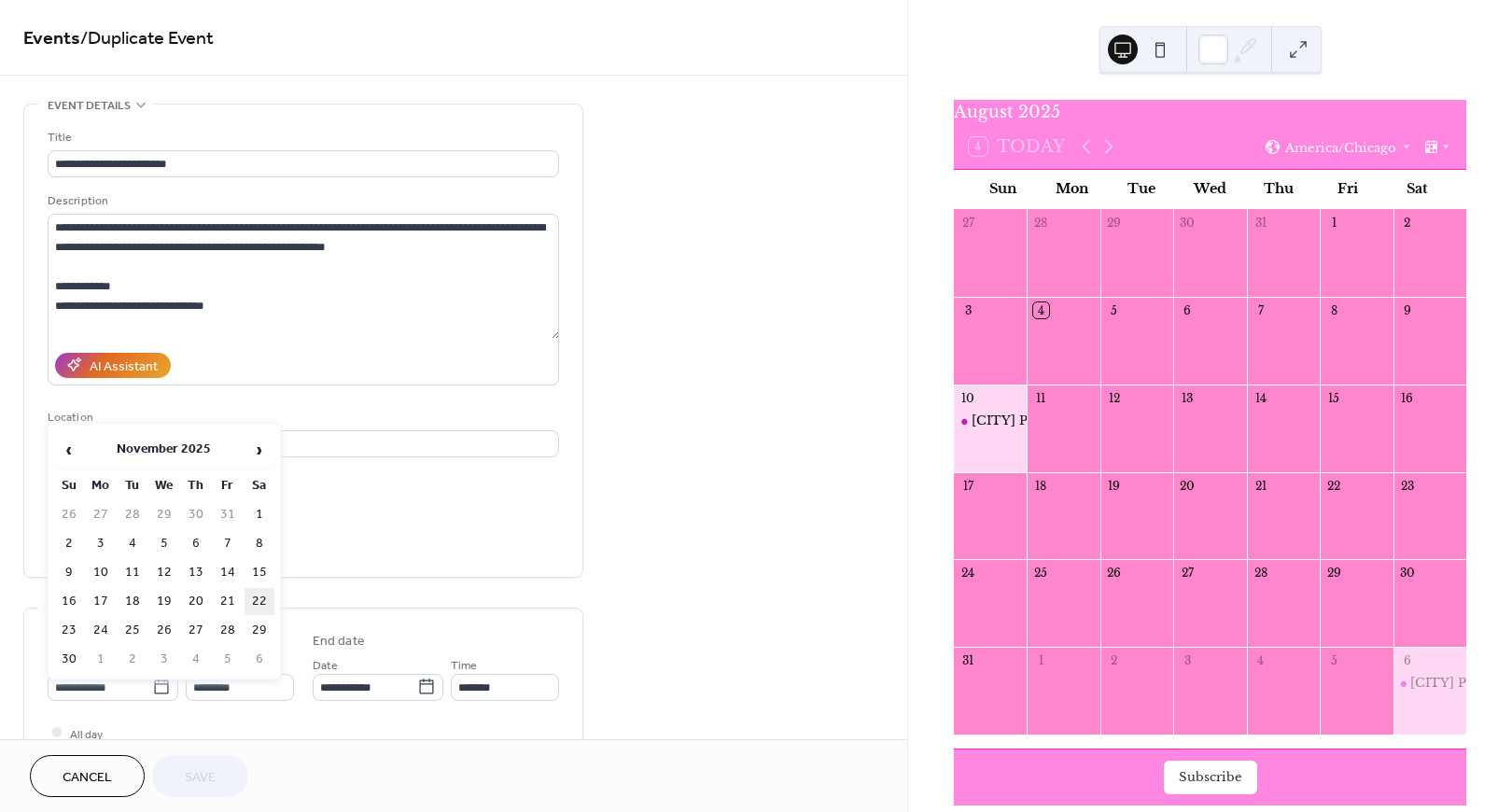 click on "22" at bounding box center (259, 601) 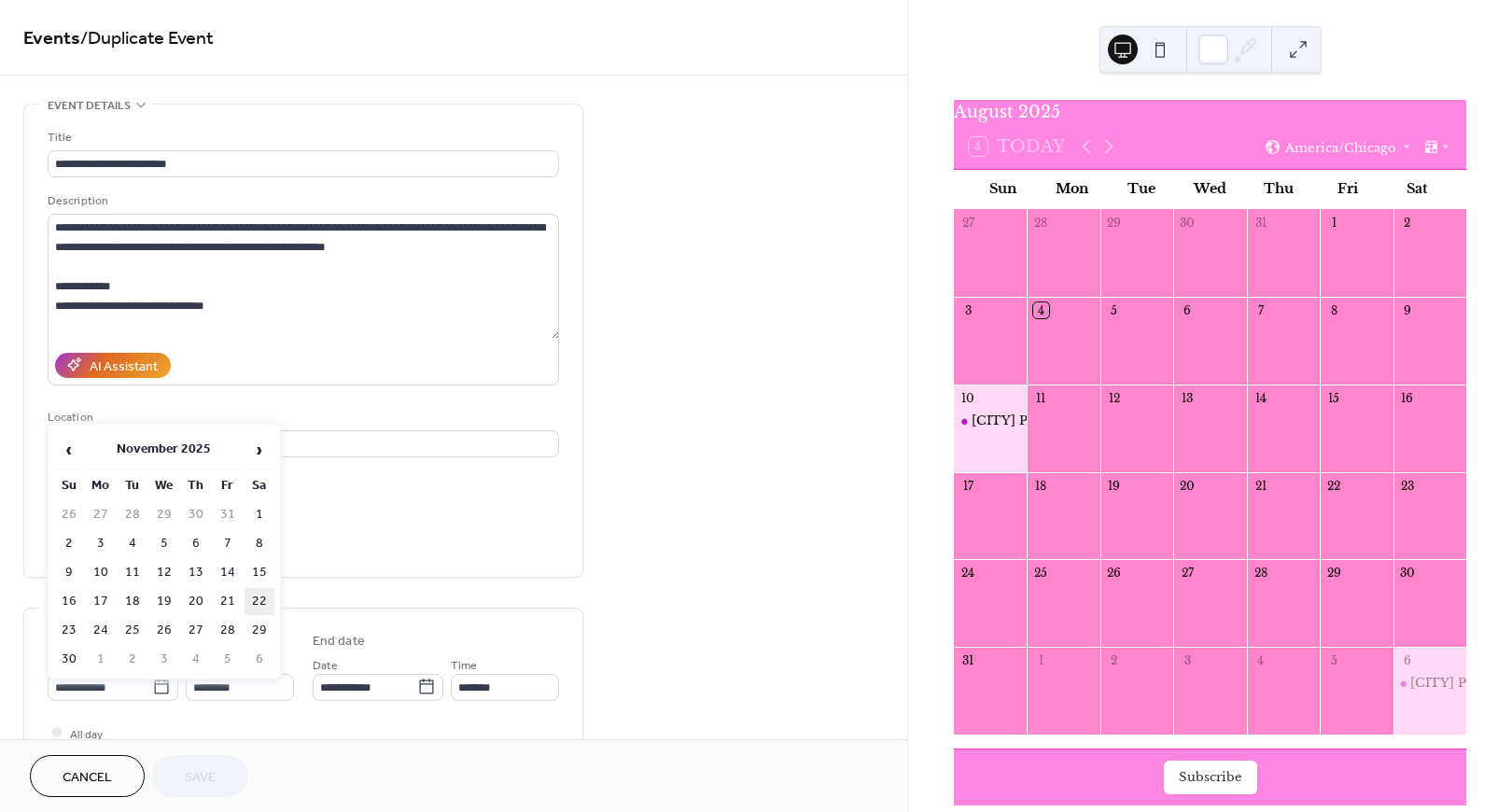 type on "**********" 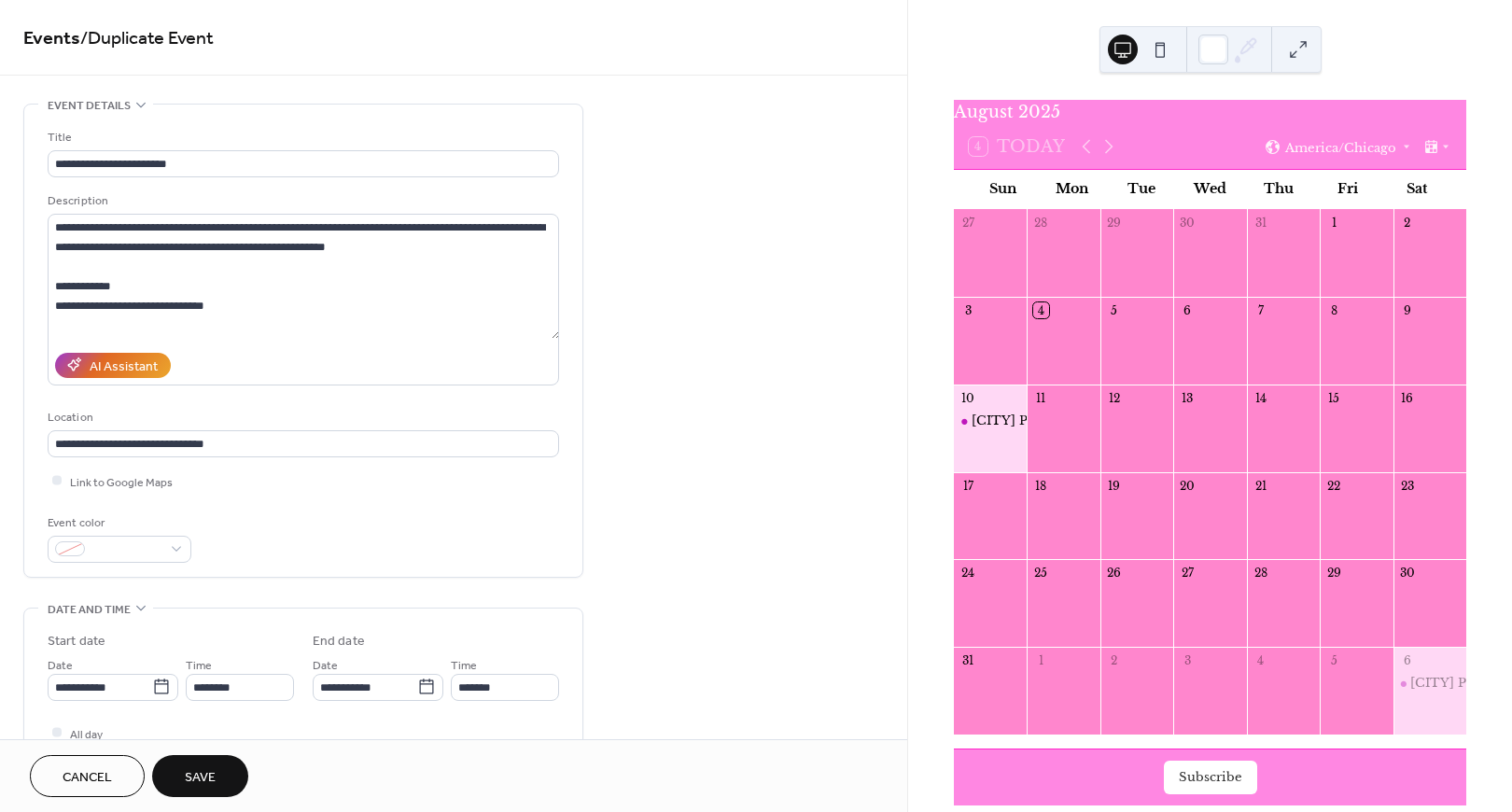click on "Save" at bounding box center [200, 777] 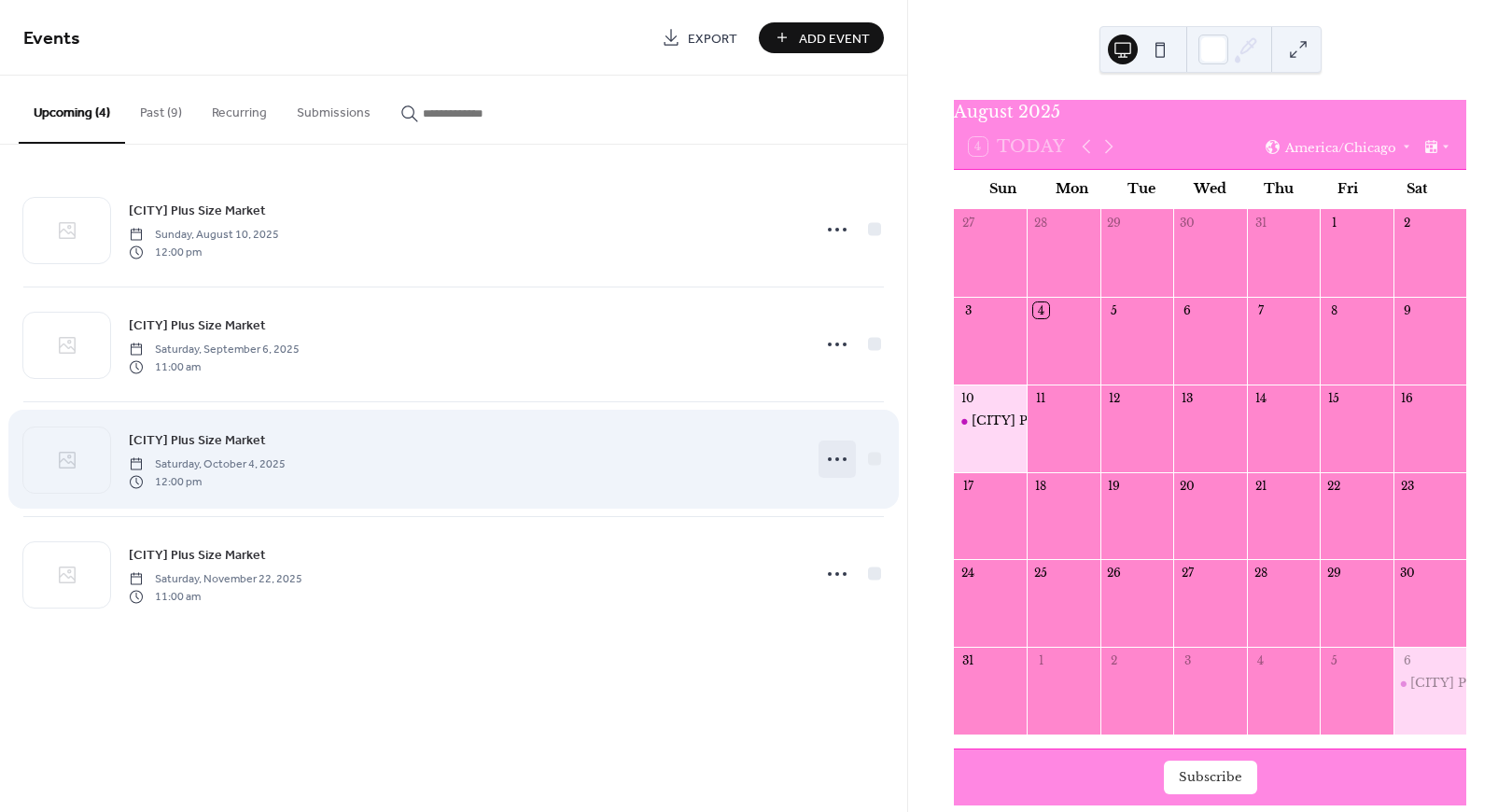 click 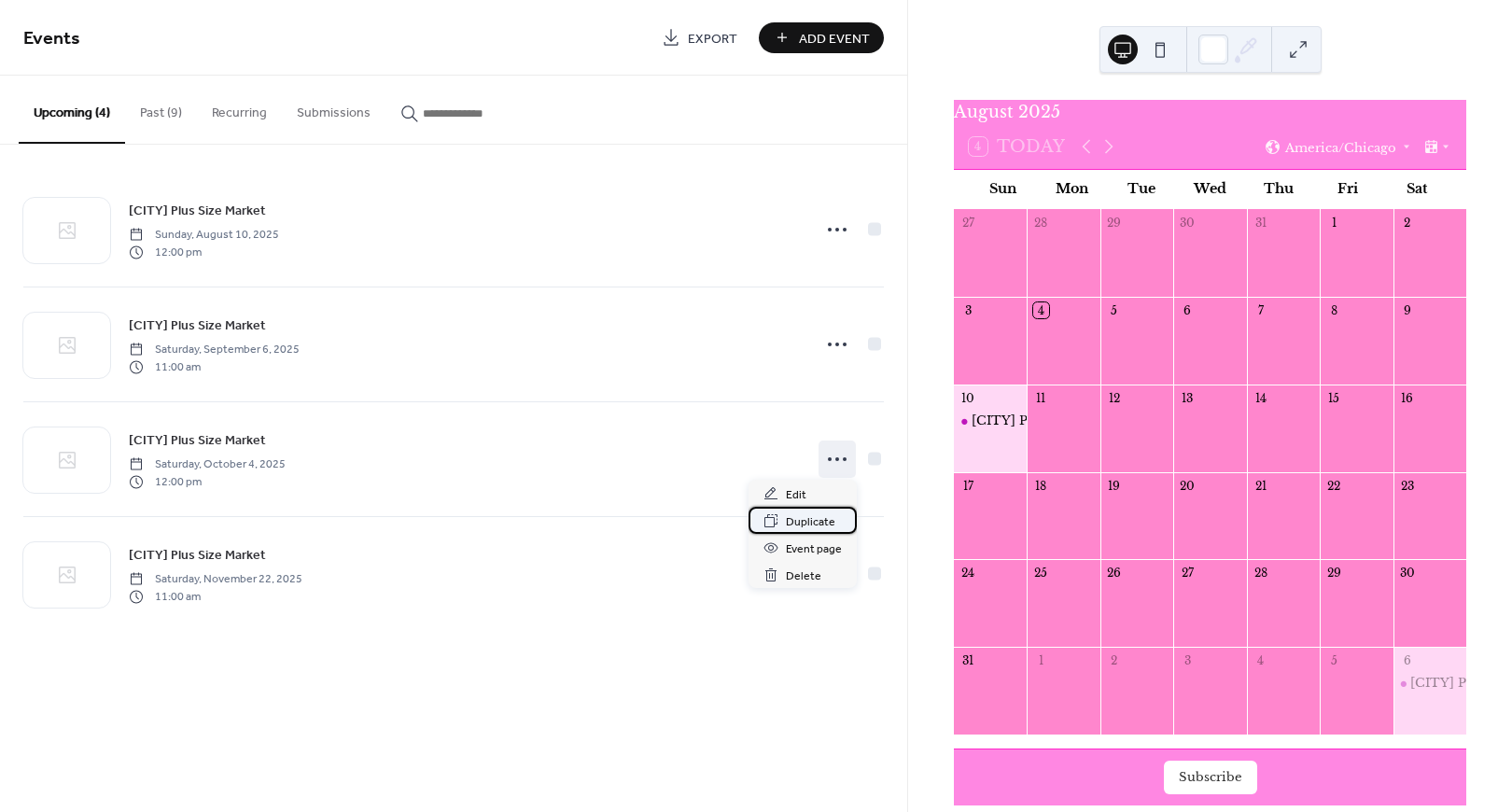 click on "Duplicate" at bounding box center [810, 522] 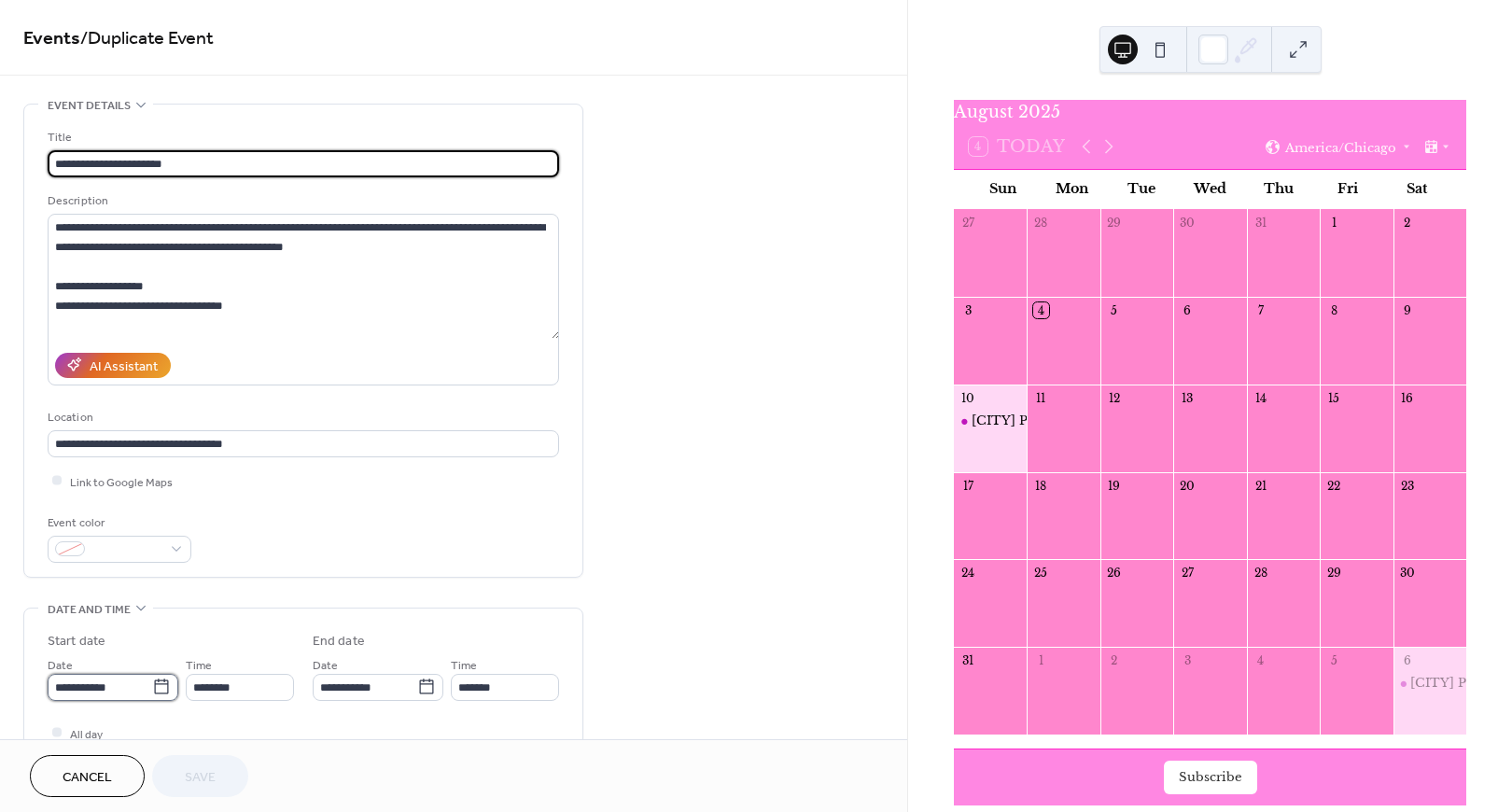 click on "**********" at bounding box center (100, 687) 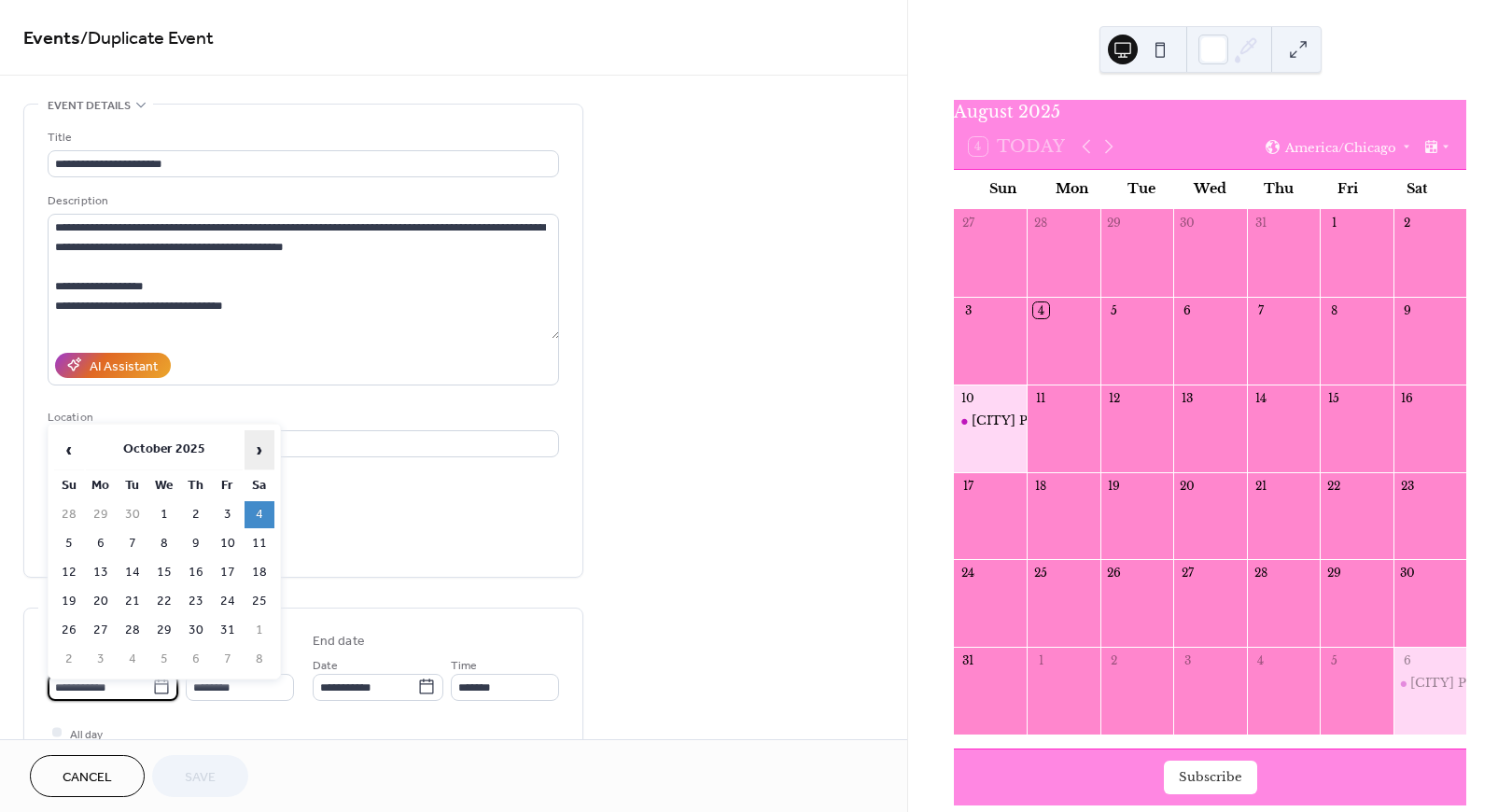 click on "›" at bounding box center [259, 450] 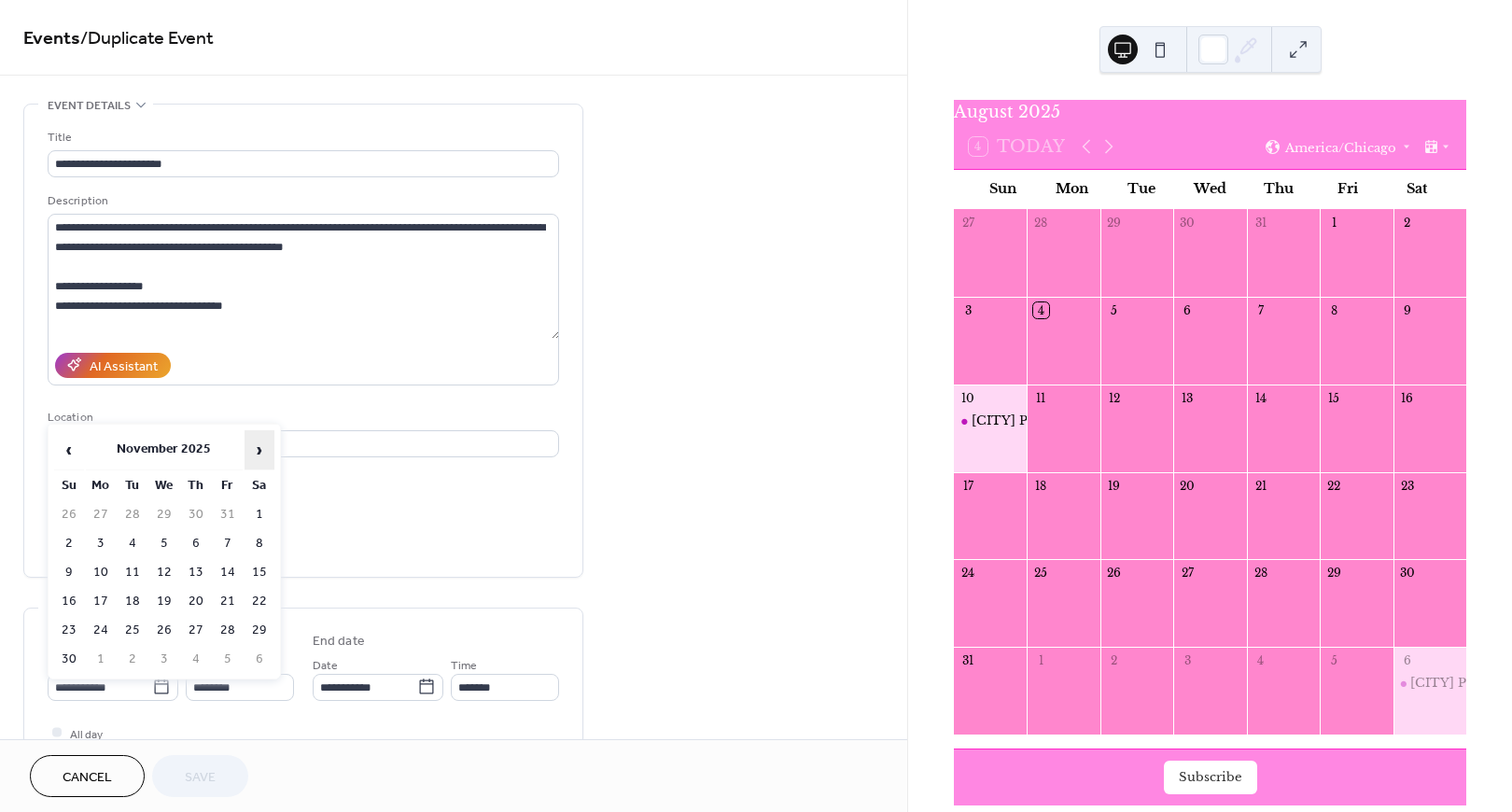 click on "›" at bounding box center (259, 450) 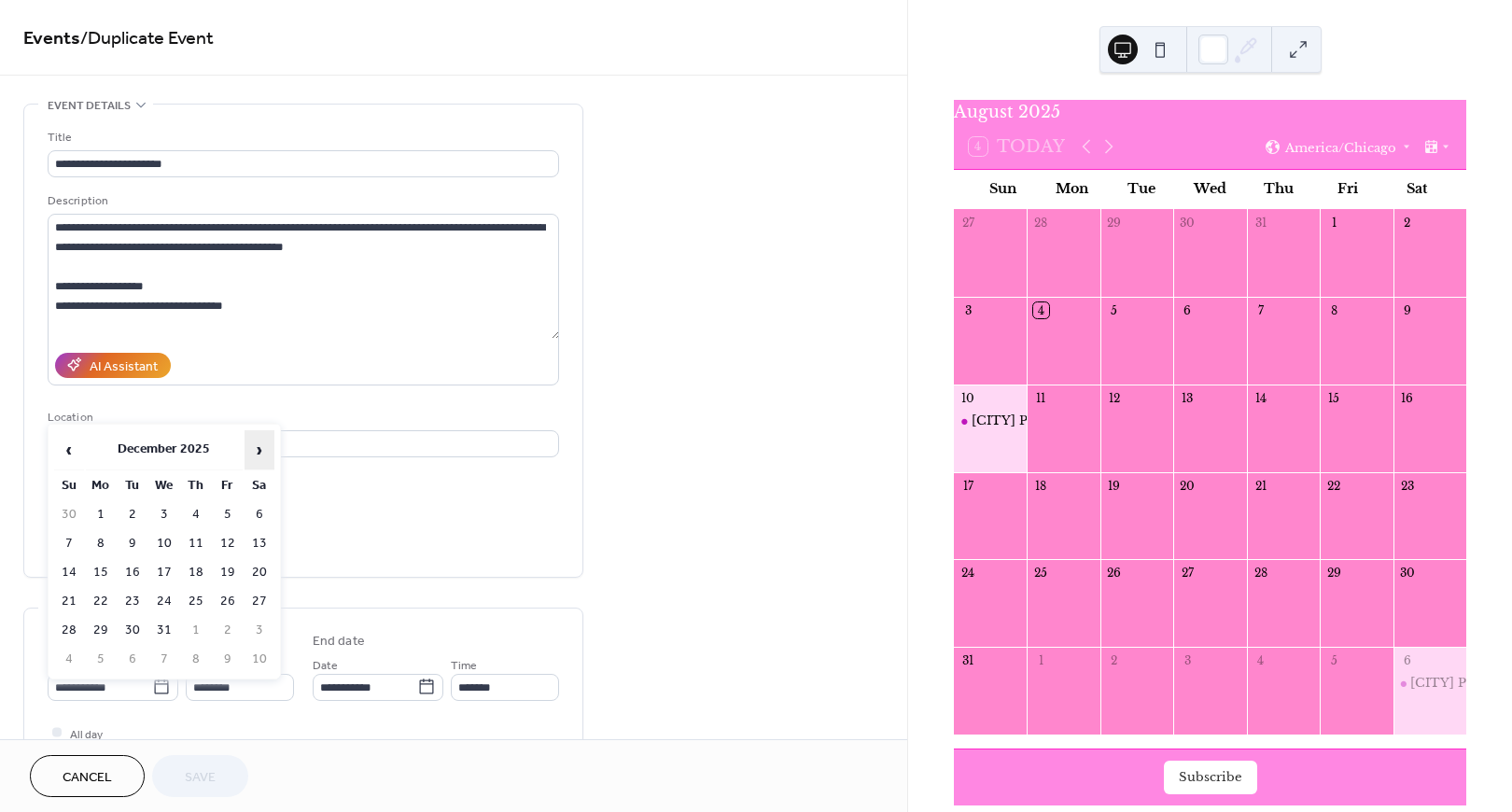 click on "›" at bounding box center (259, 450) 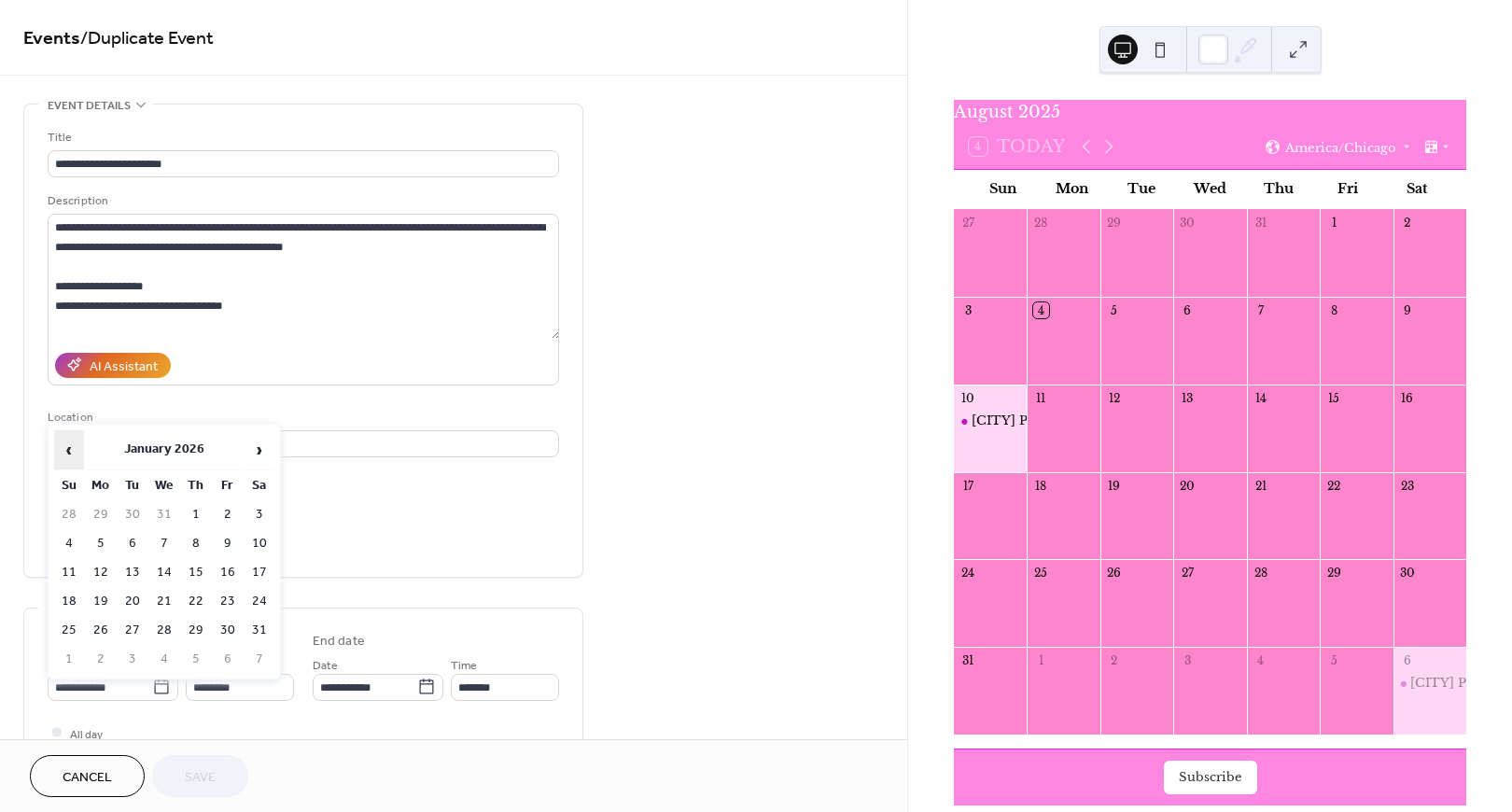 click on "‹" at bounding box center (69, 450) 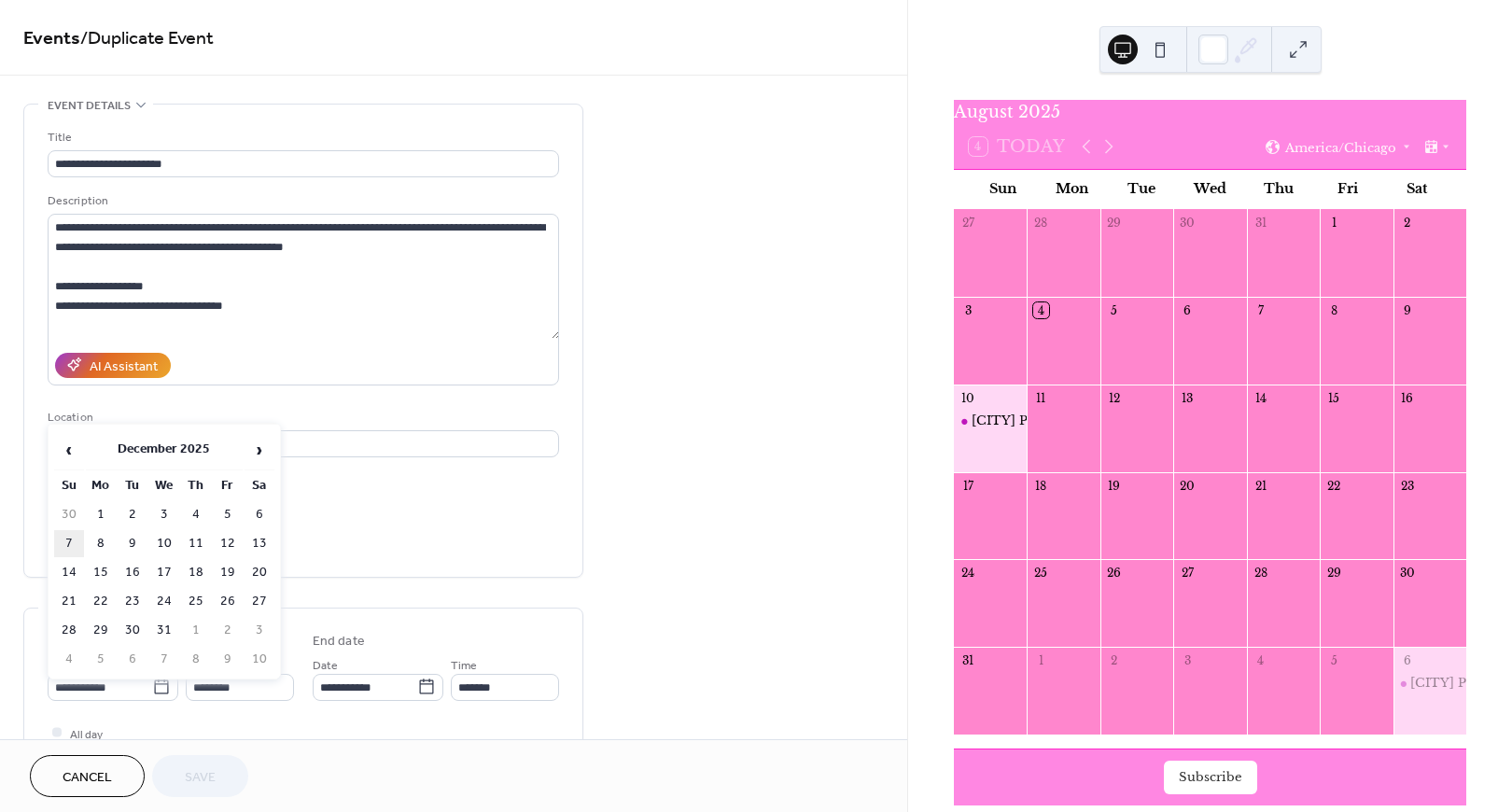 click on "7" at bounding box center (69, 543) 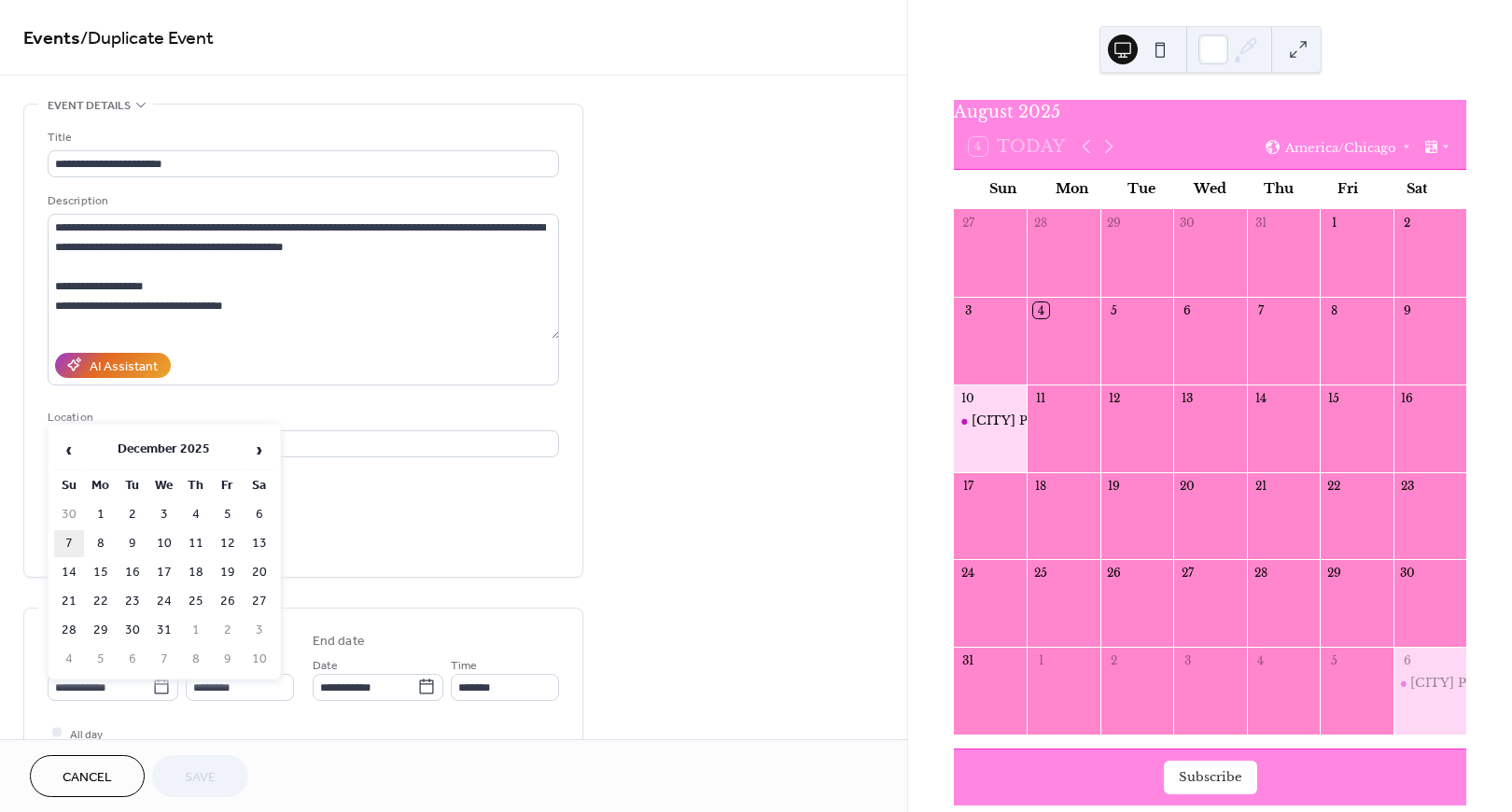 type on "**********" 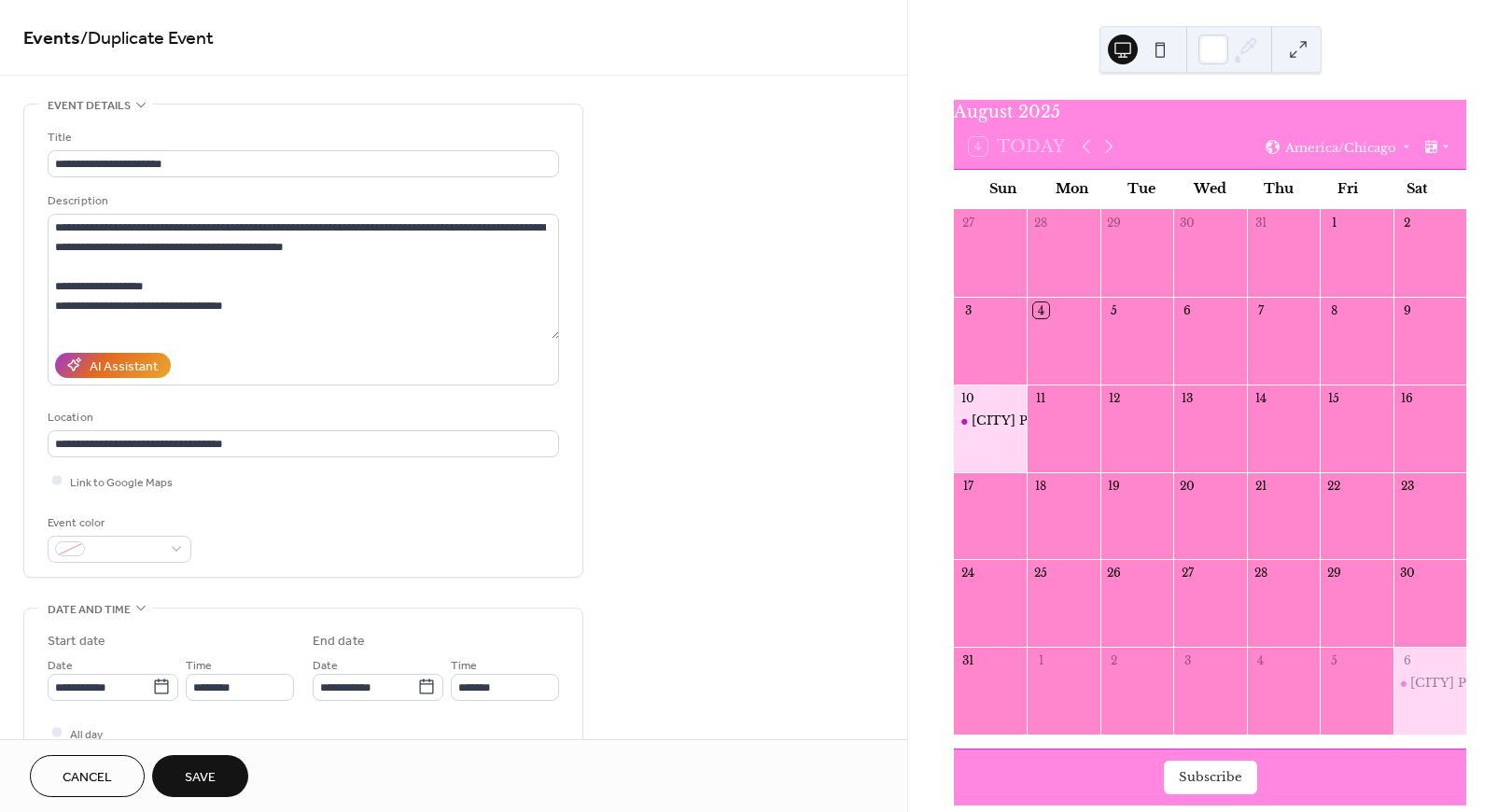 click on "Save" at bounding box center [200, 777] 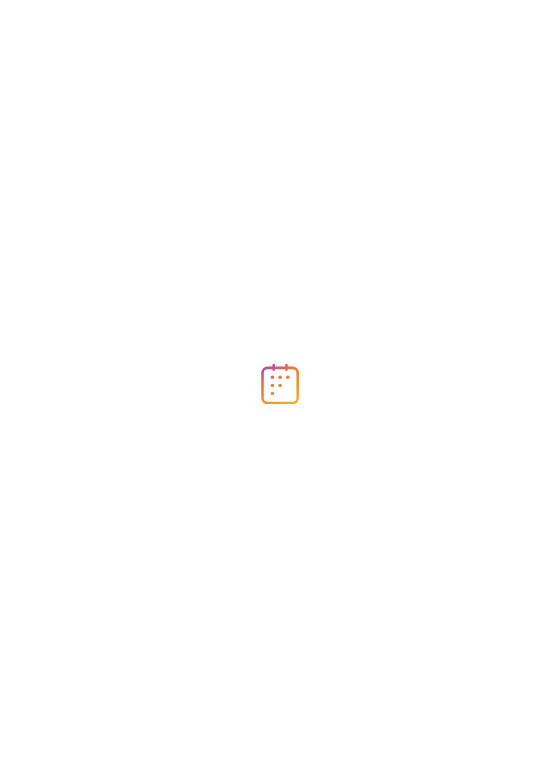 scroll, scrollTop: 0, scrollLeft: 0, axis: both 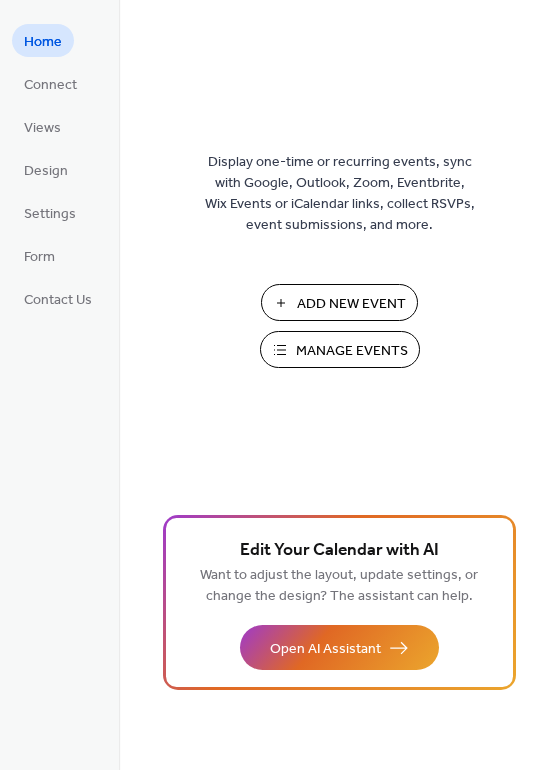 click on "Manage Events" at bounding box center (352, 351) 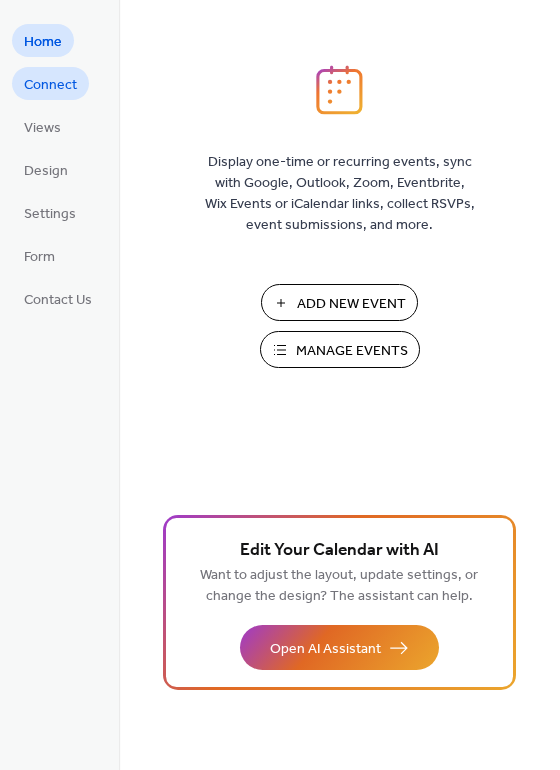 click on "Connect" at bounding box center (50, 85) 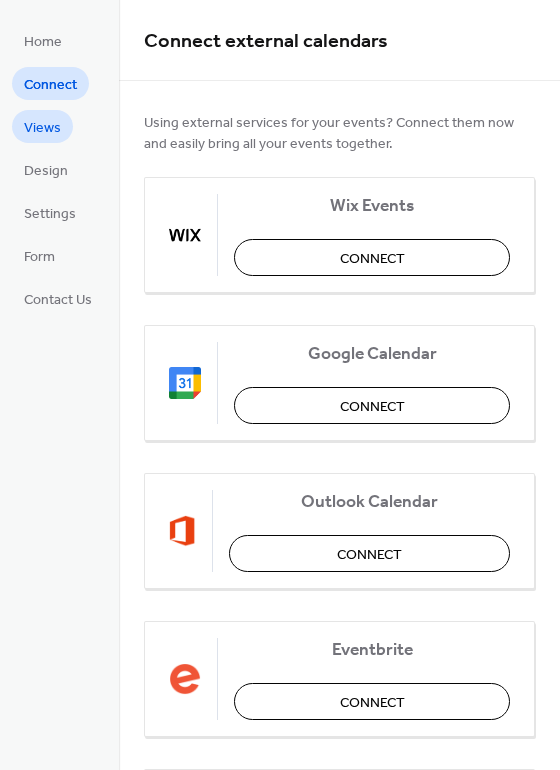 click on "Views" at bounding box center [42, 128] 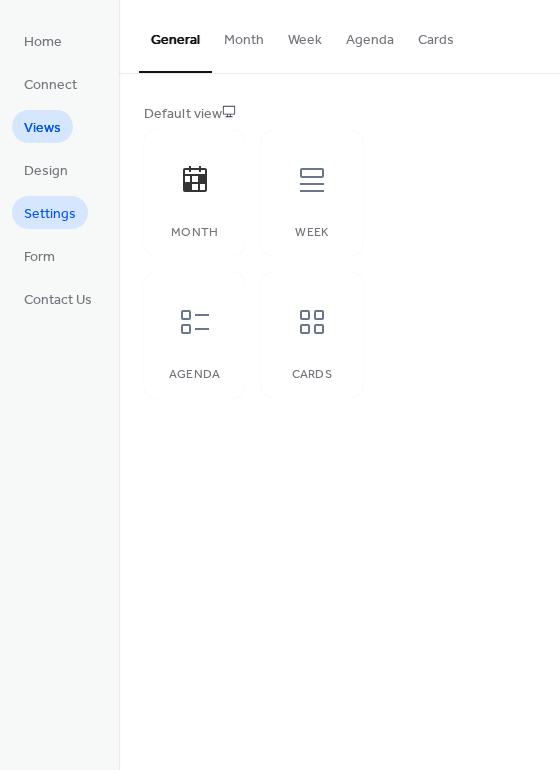 click on "Settings" at bounding box center (50, 212) 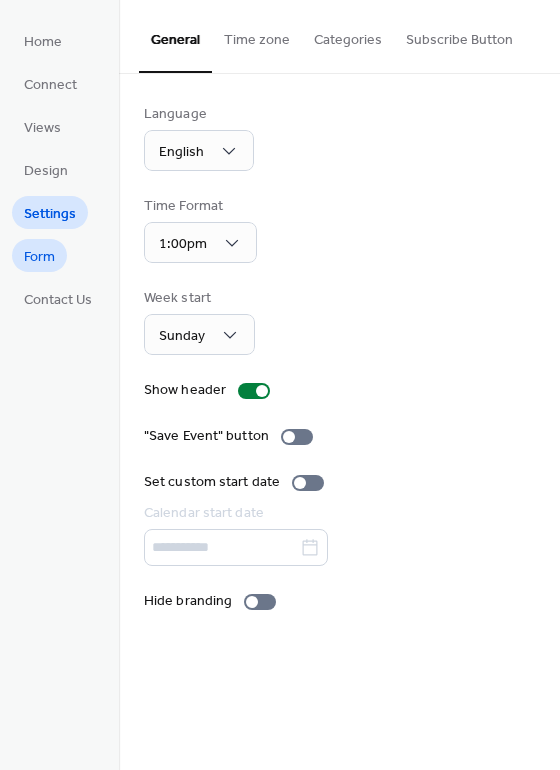 click on "Form" at bounding box center [39, 257] 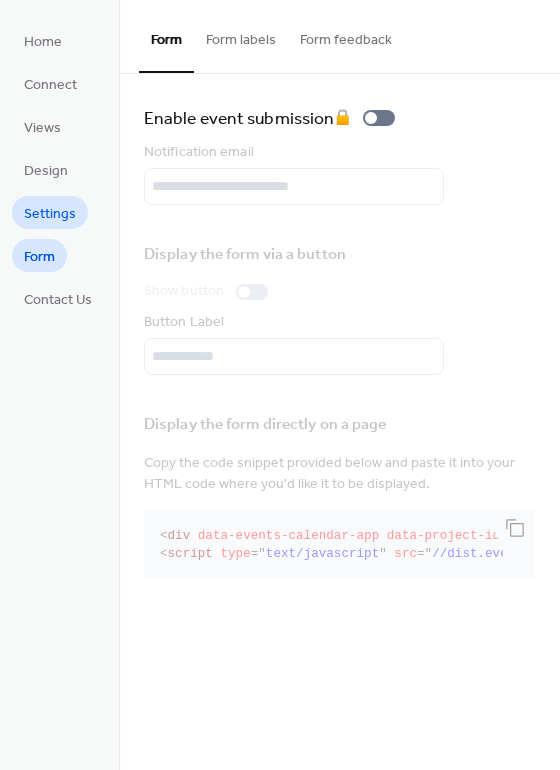 click on "Settings" at bounding box center [50, 214] 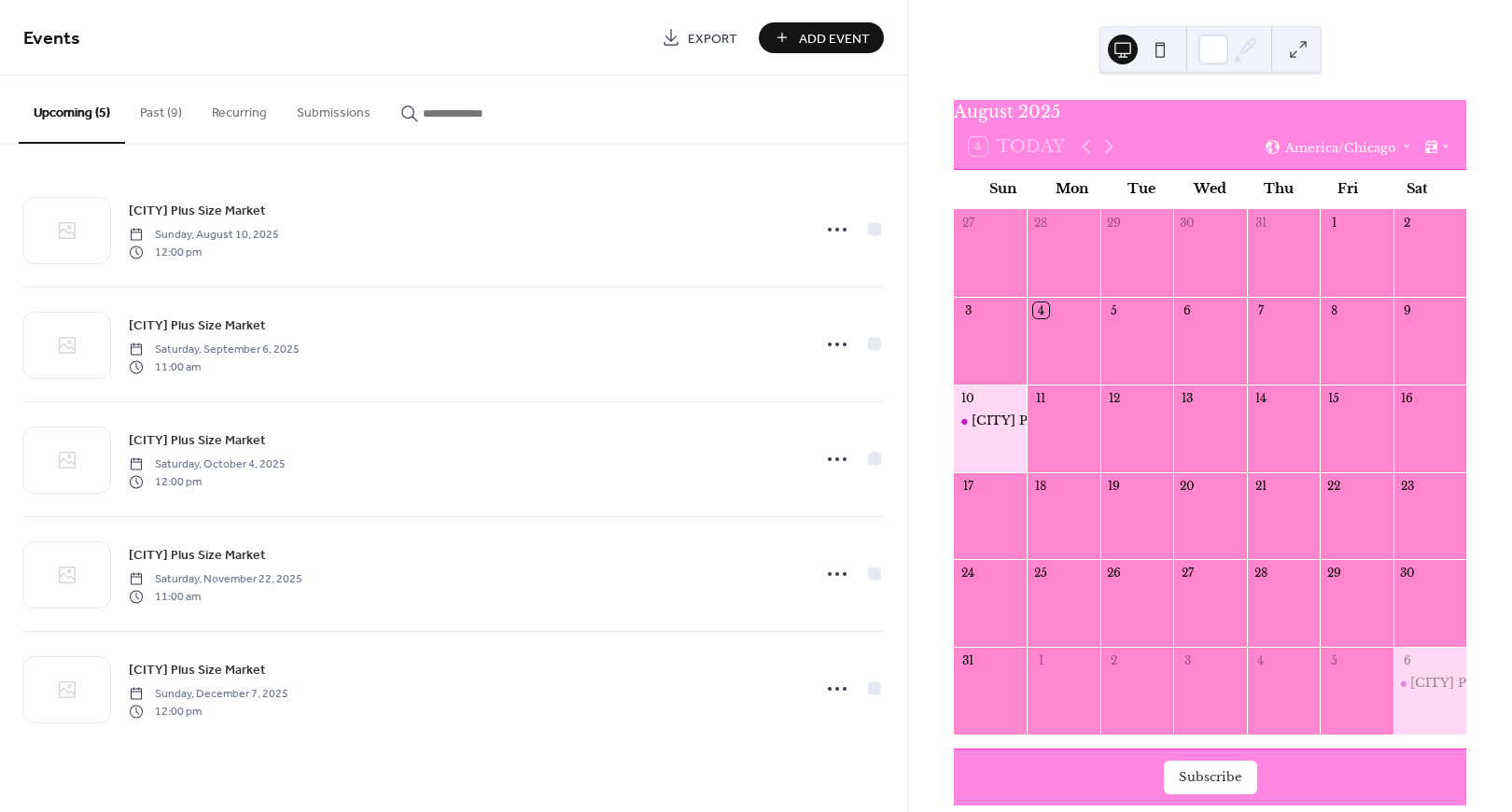 scroll, scrollTop: 0, scrollLeft: 0, axis: both 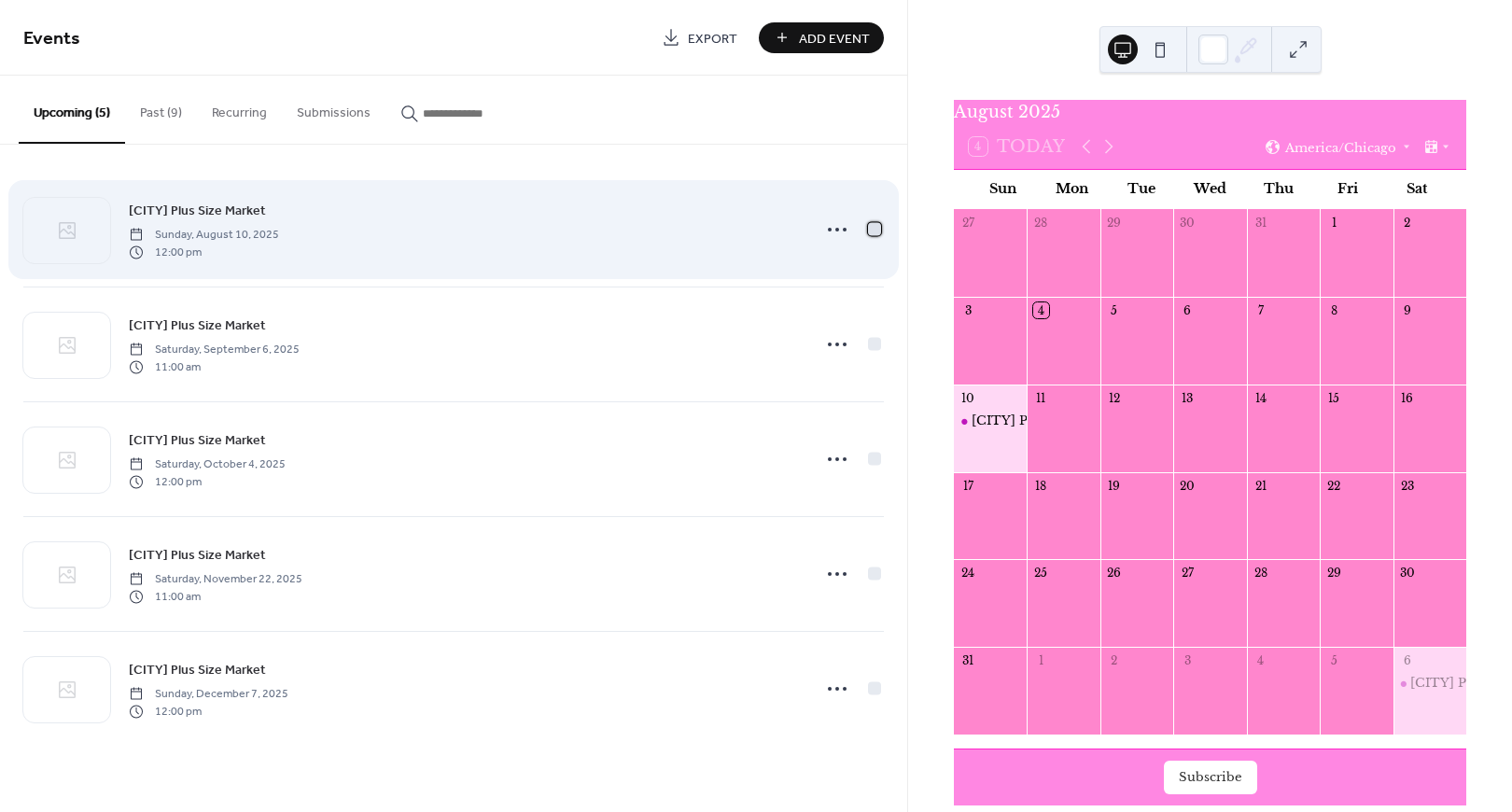 click at bounding box center [875, 229] 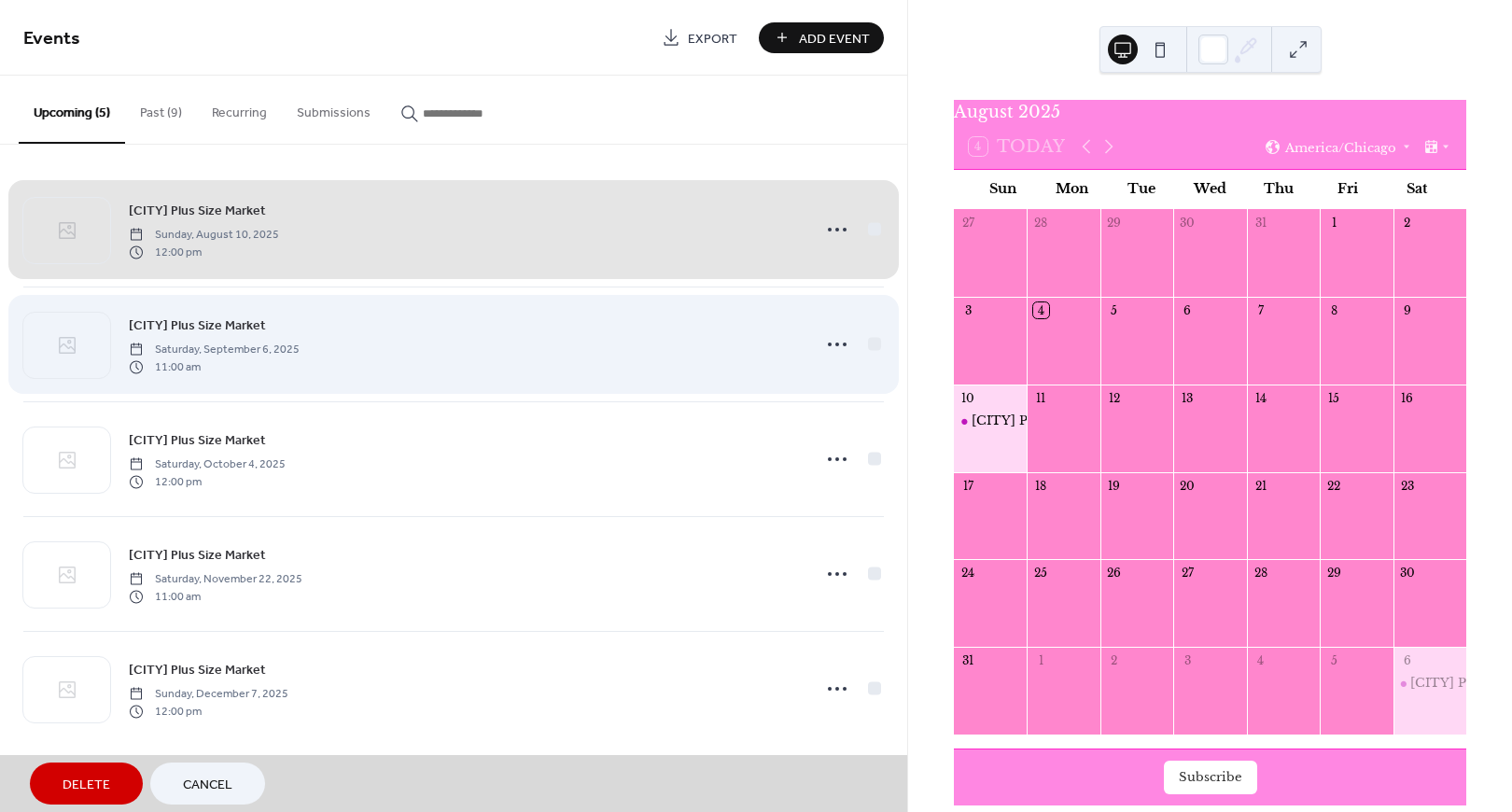 click on "Houston Plus Size Market Saturday, September 6, 2025 11:00 am" at bounding box center (454, 343) 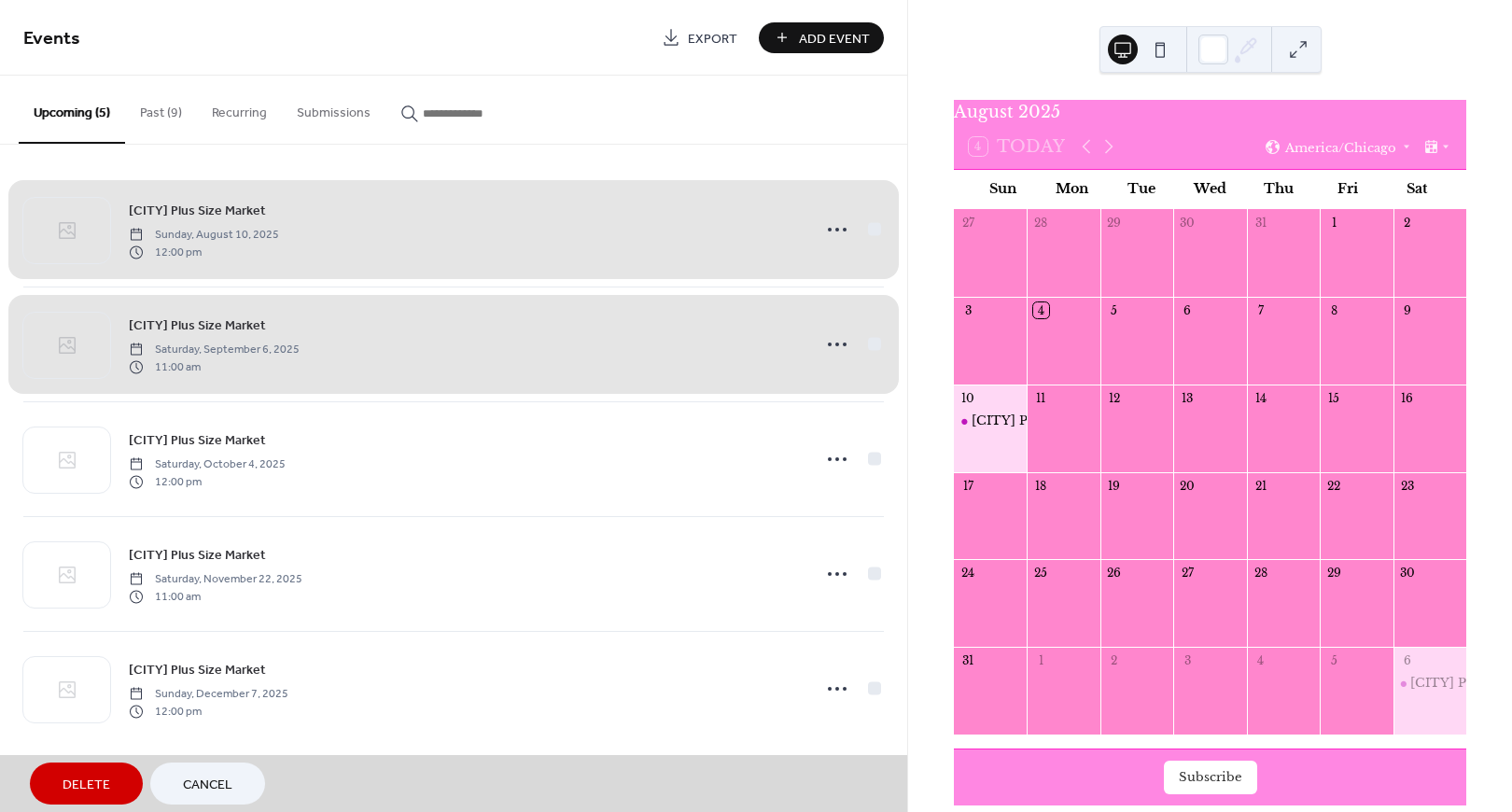 click on "Houston Plus Size Market Saturday, September 6, 2025 11:00 am" at bounding box center (454, 343) 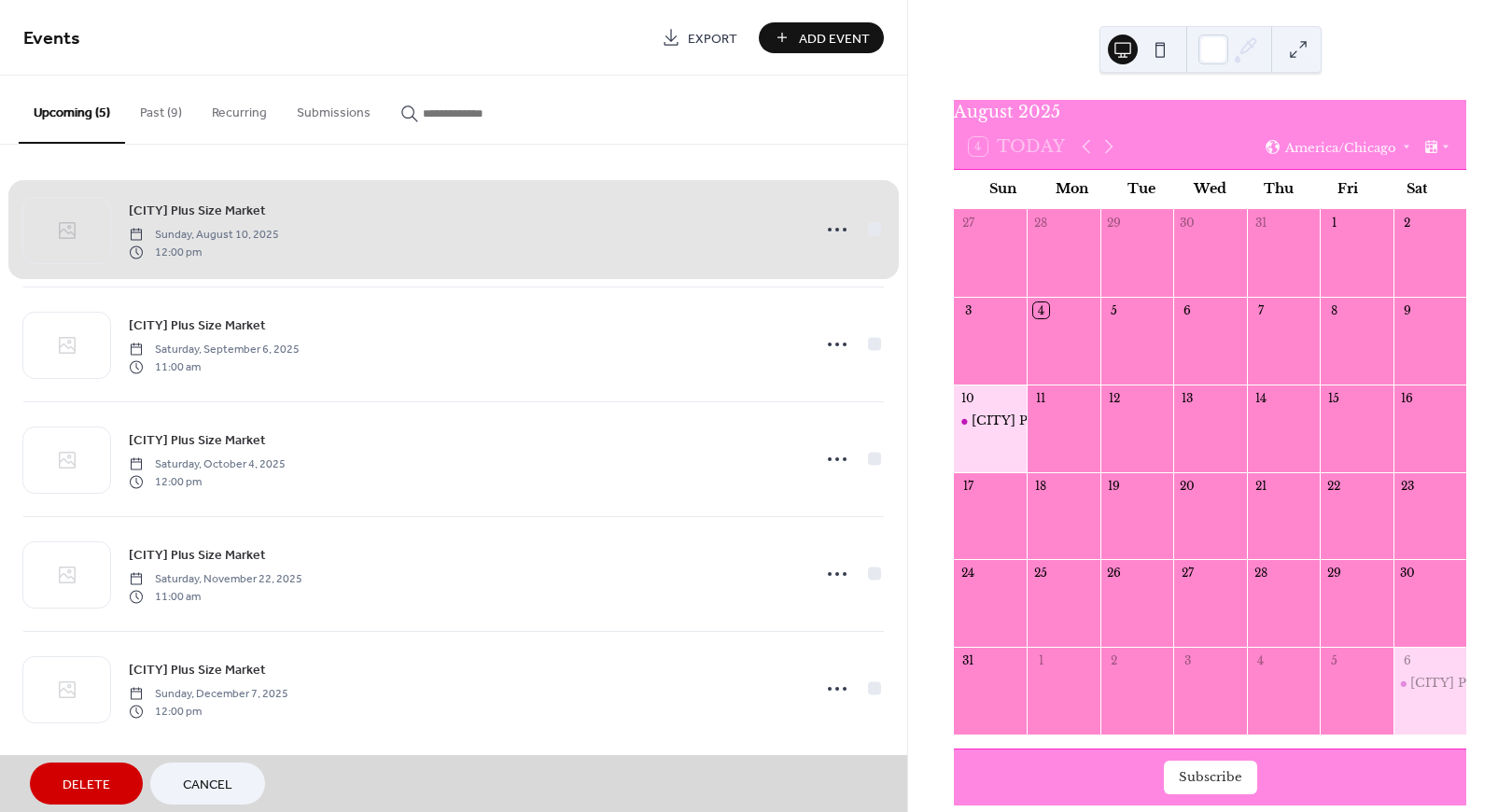 click on "Dallas Plus Size Market Sunday, August 10, 2025 12:00 pm" at bounding box center (454, 230) 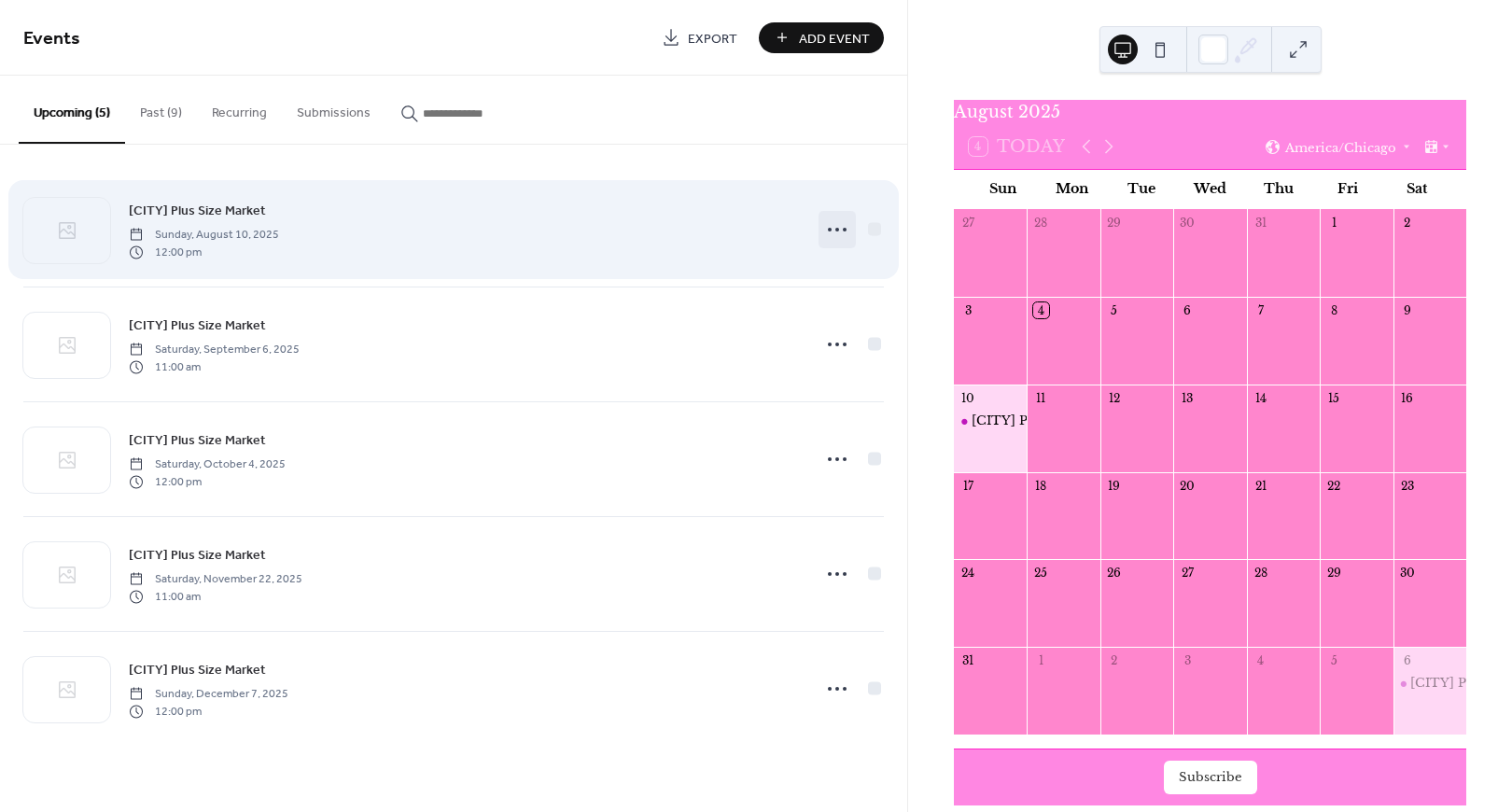 click 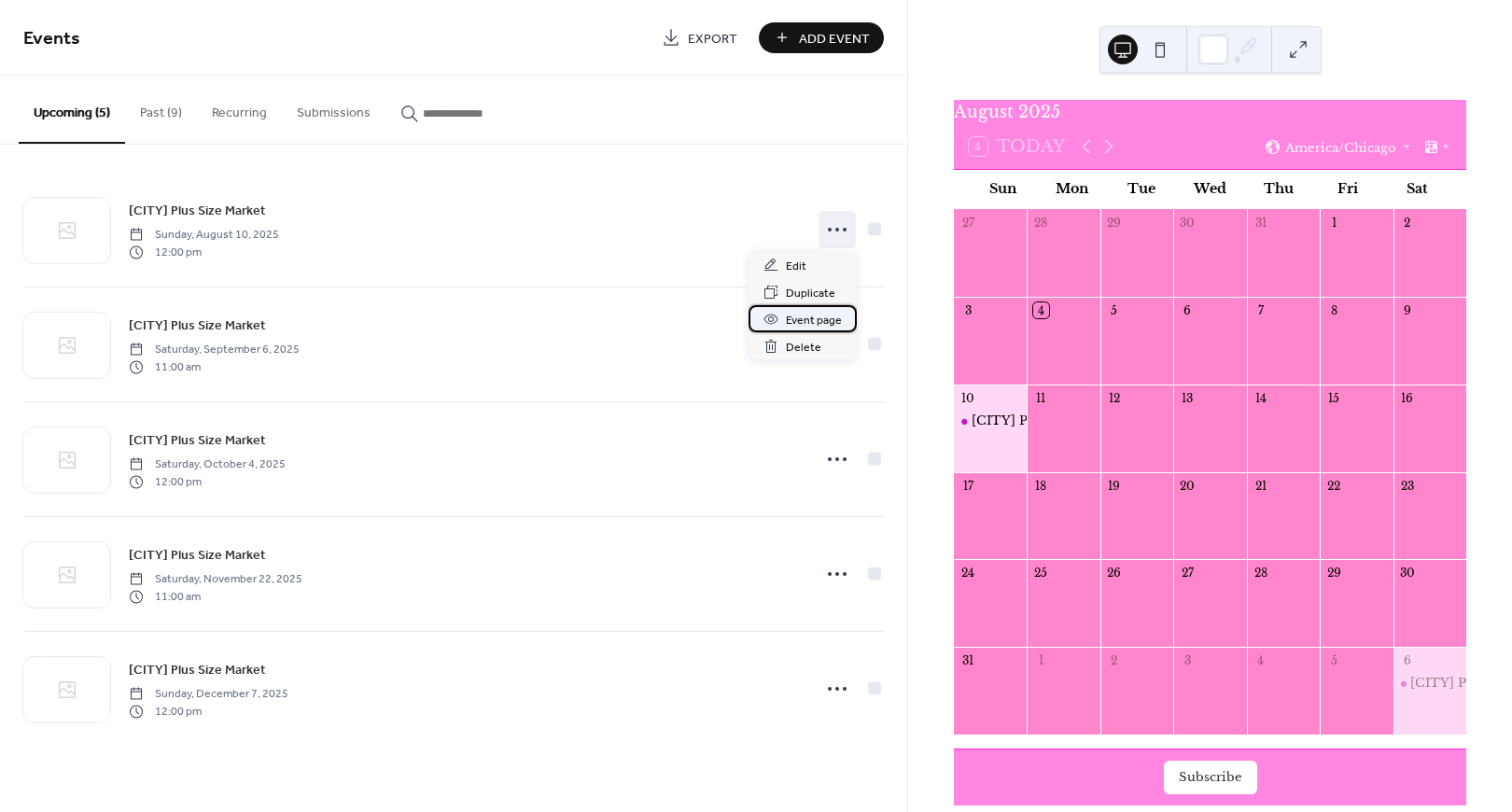 click on "Event page" at bounding box center (814, 320) 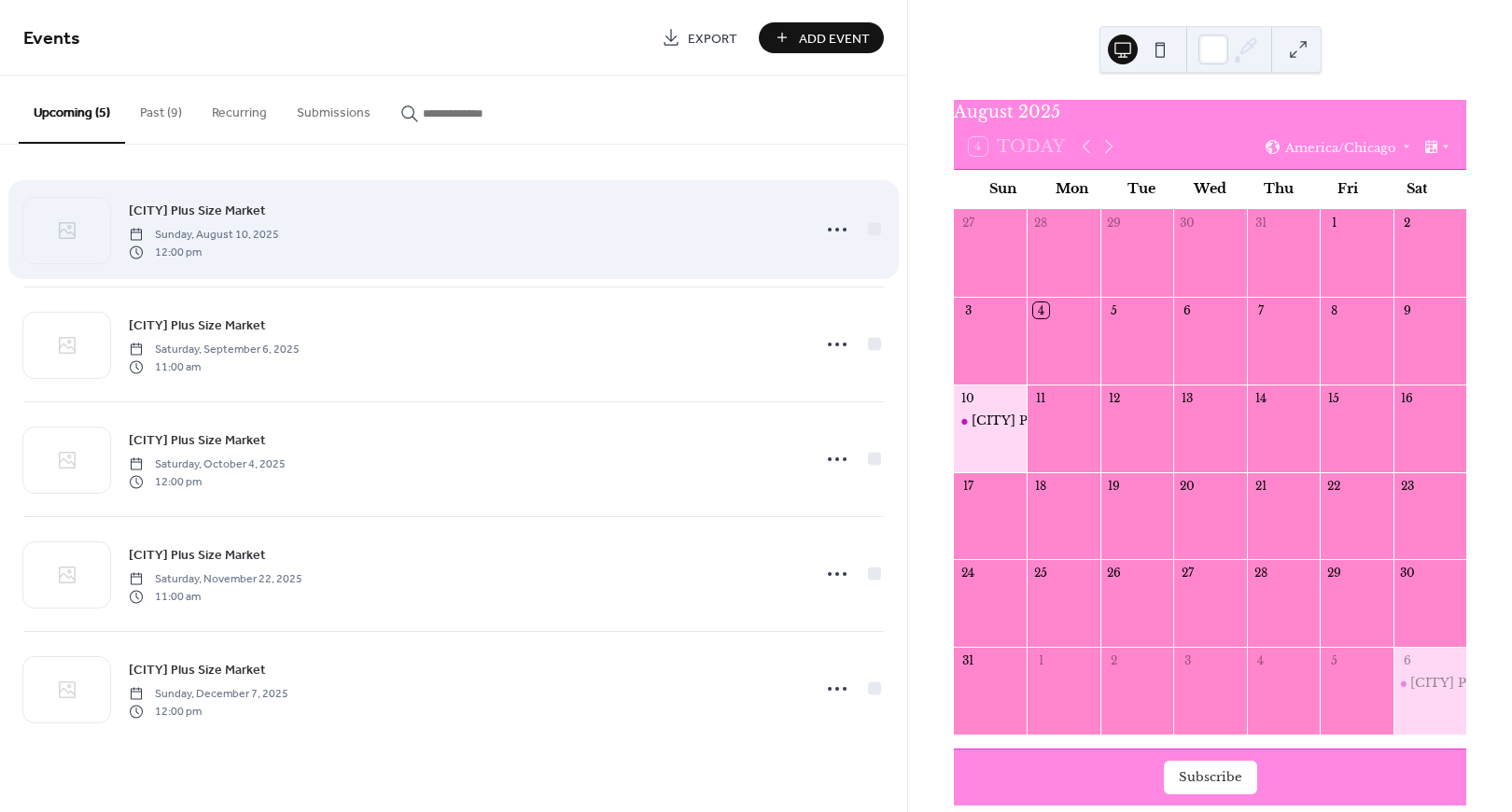 click on "Dallas Plus Size Market Sunday, August 10, 2025 12:00 pm" at bounding box center [464, 230] 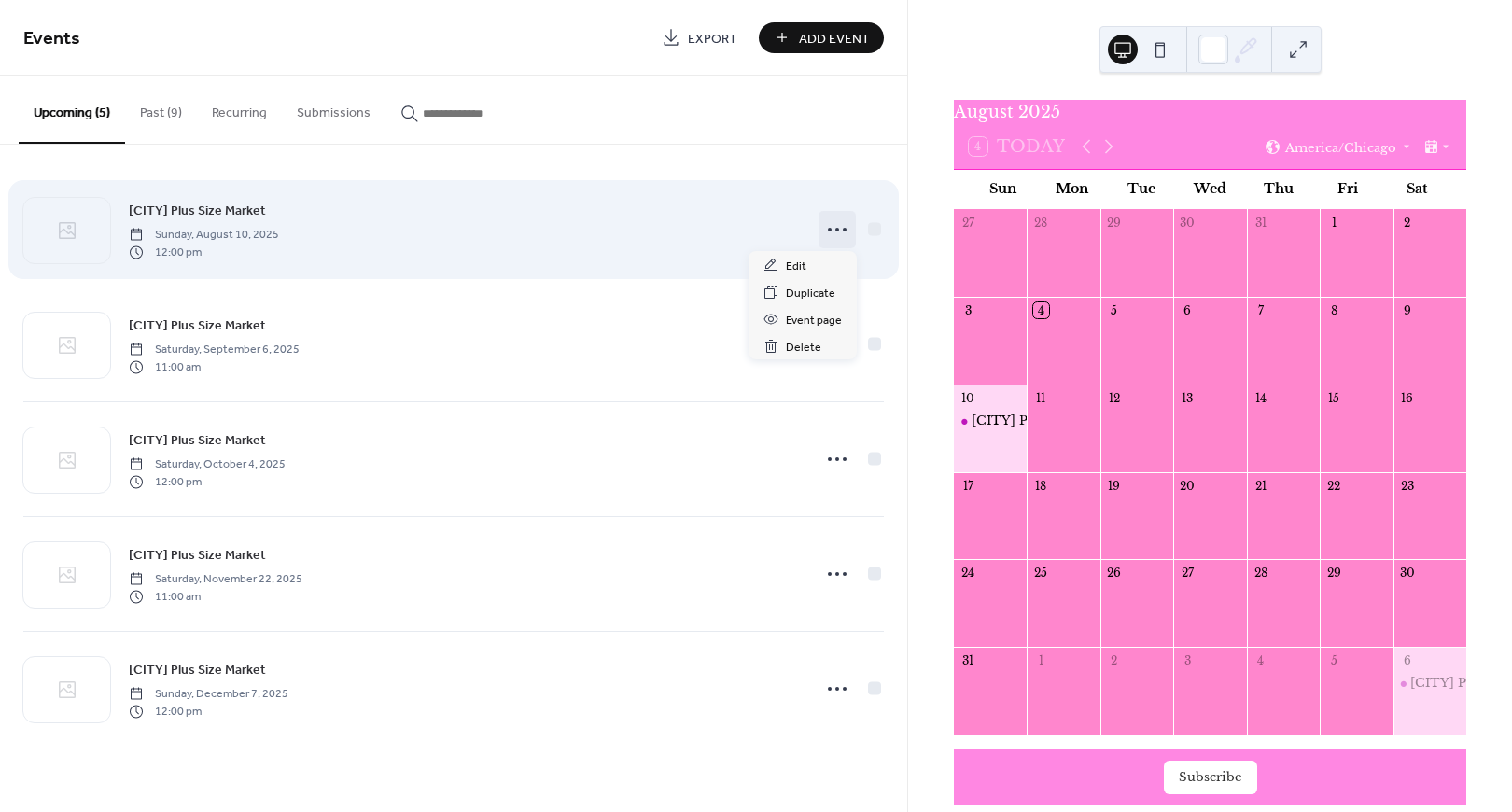 click 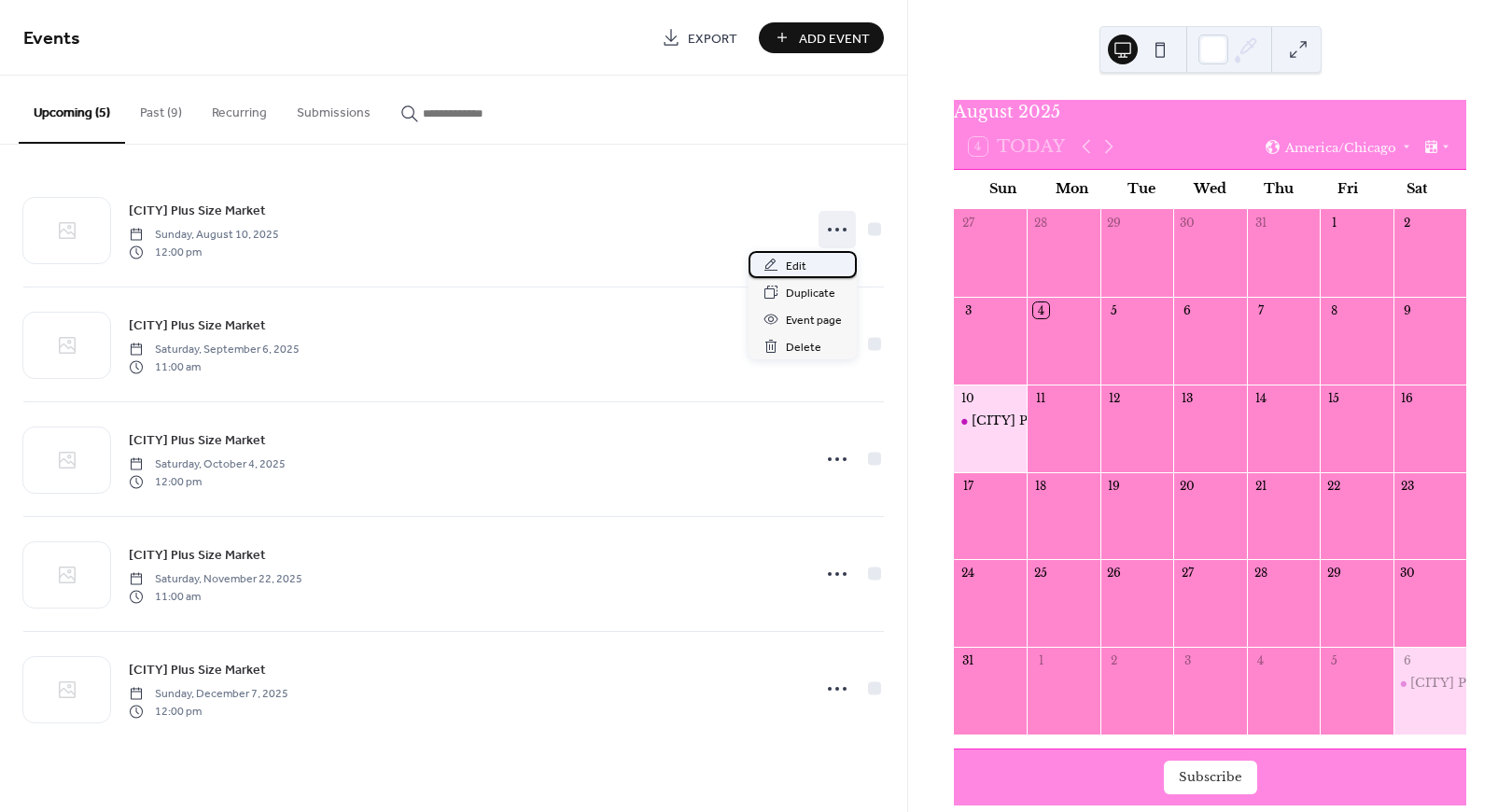 click on "Edit" at bounding box center [803, 264] 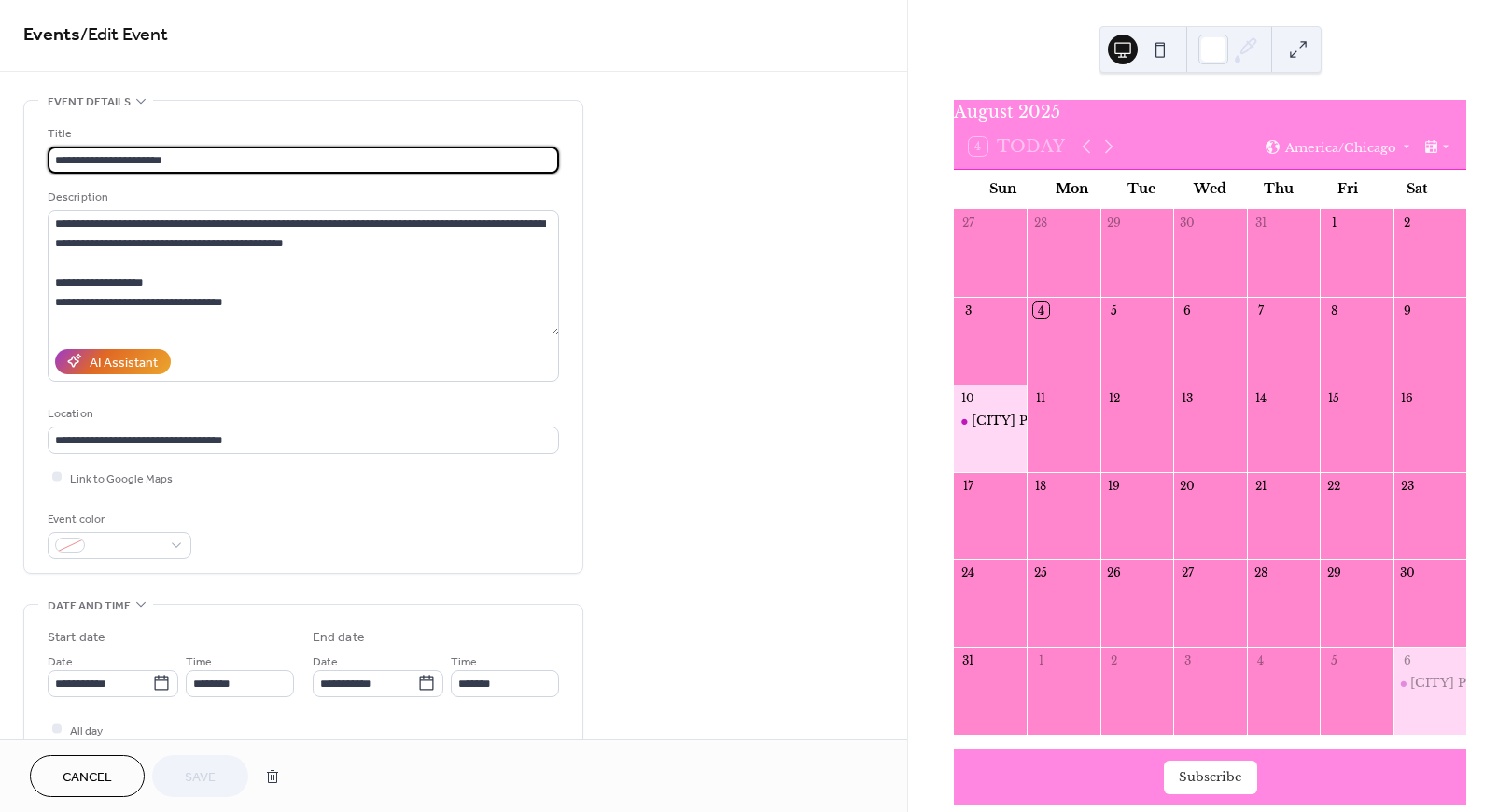 scroll, scrollTop: 0, scrollLeft: 0, axis: both 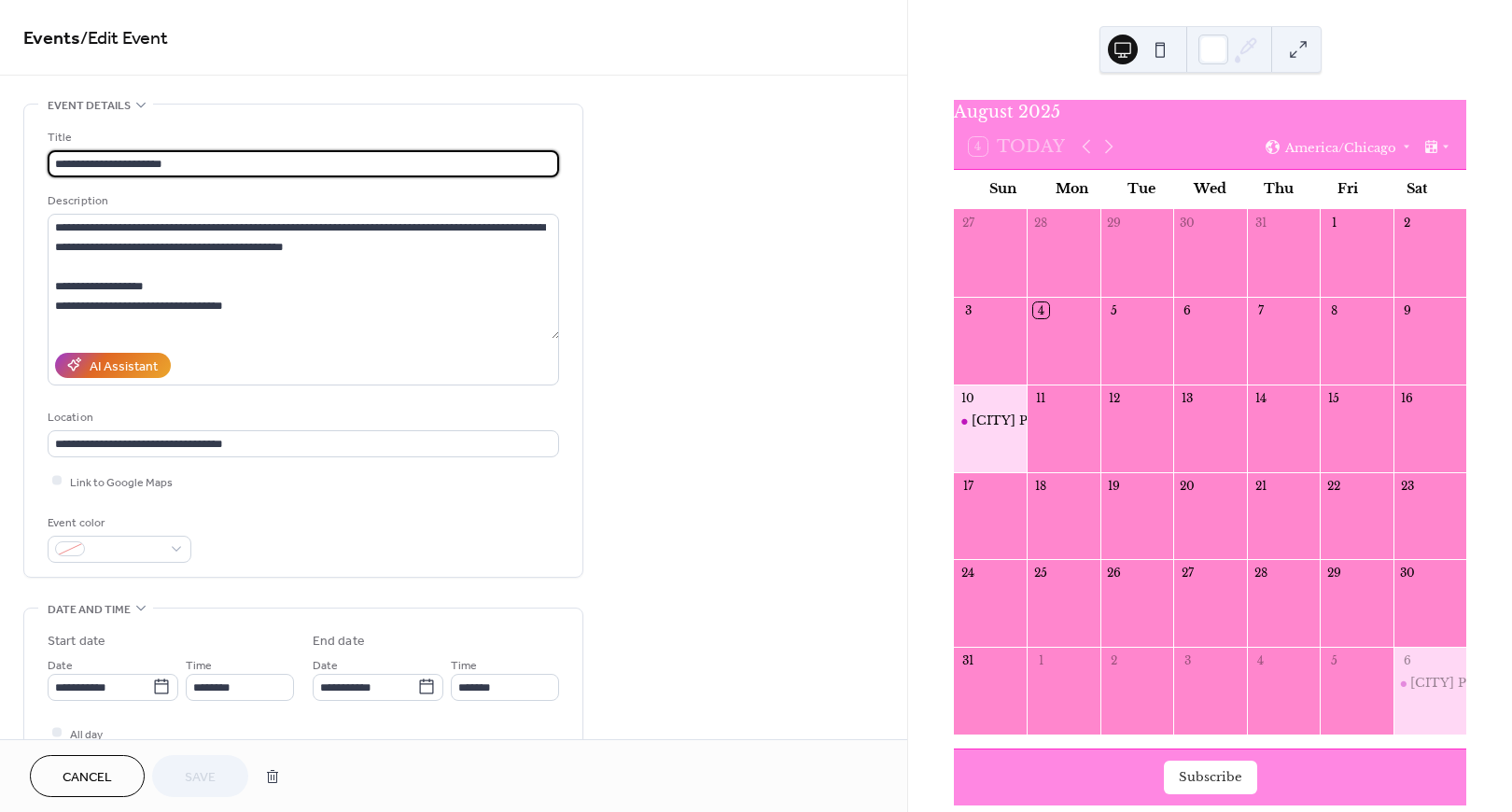 click on "Cancel" at bounding box center (87, 777) 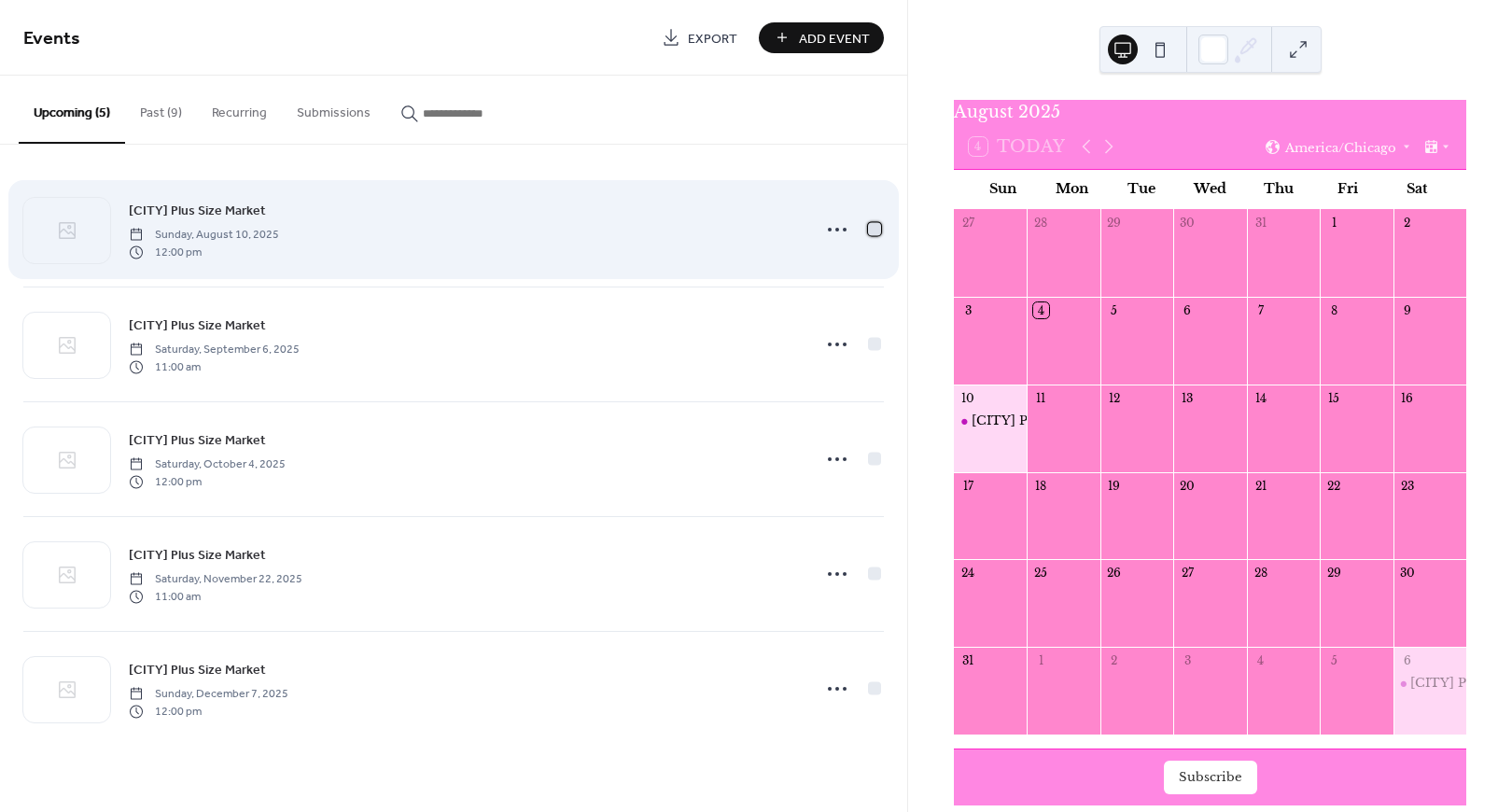 click at bounding box center [875, 229] 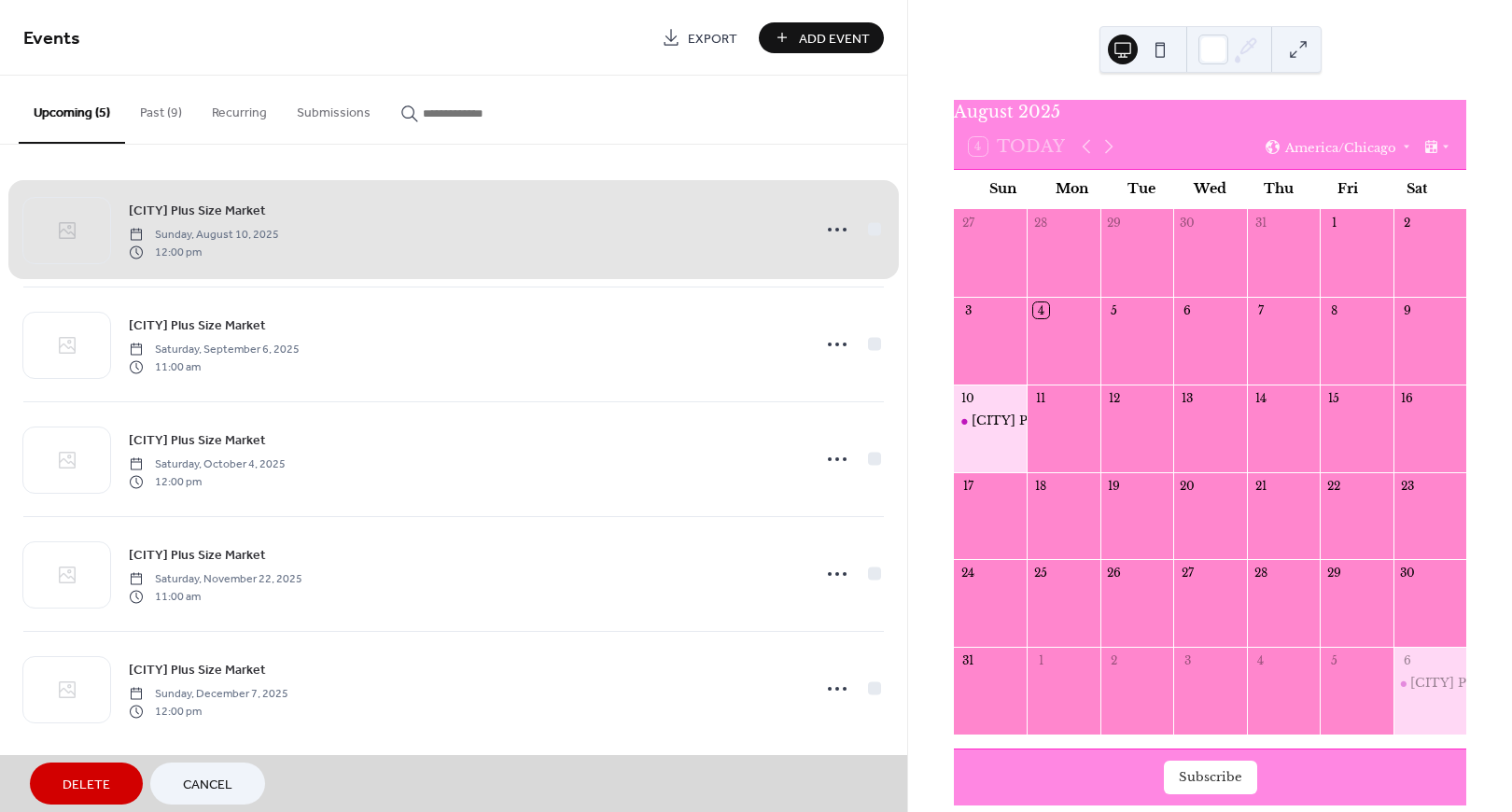 click on "Upcoming (5) Past (9) Recurring Submissions" at bounding box center (454, 110) 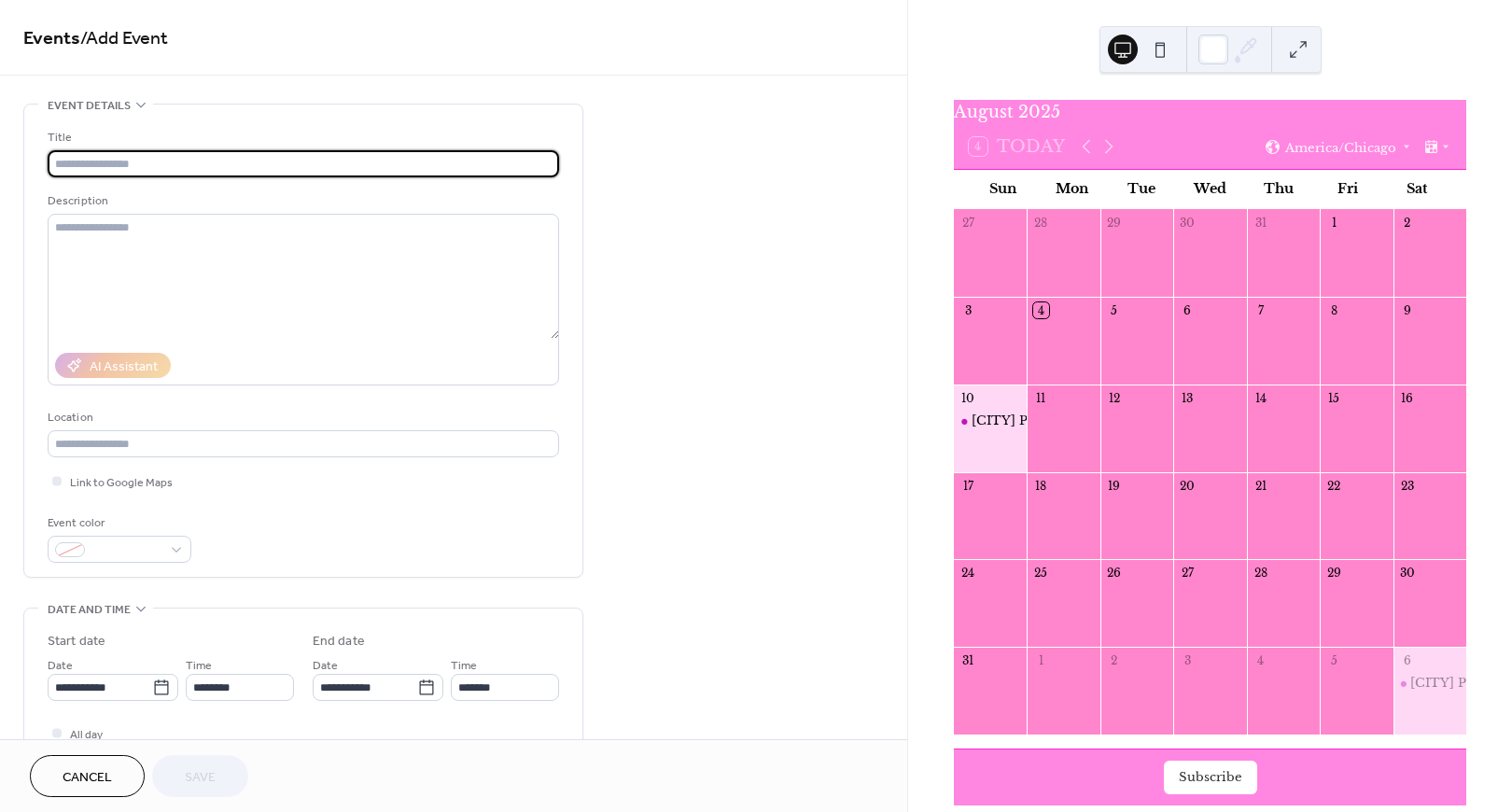 scroll, scrollTop: 0, scrollLeft: 0, axis: both 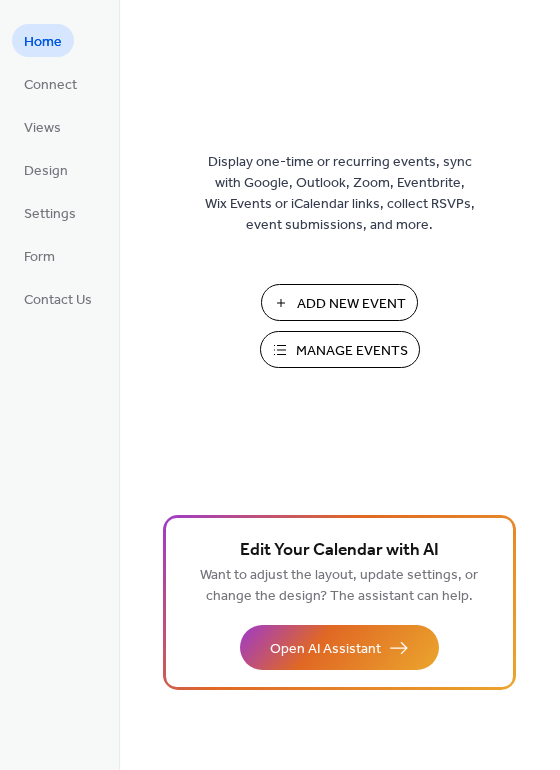 click on "Manage Events" at bounding box center (352, 351) 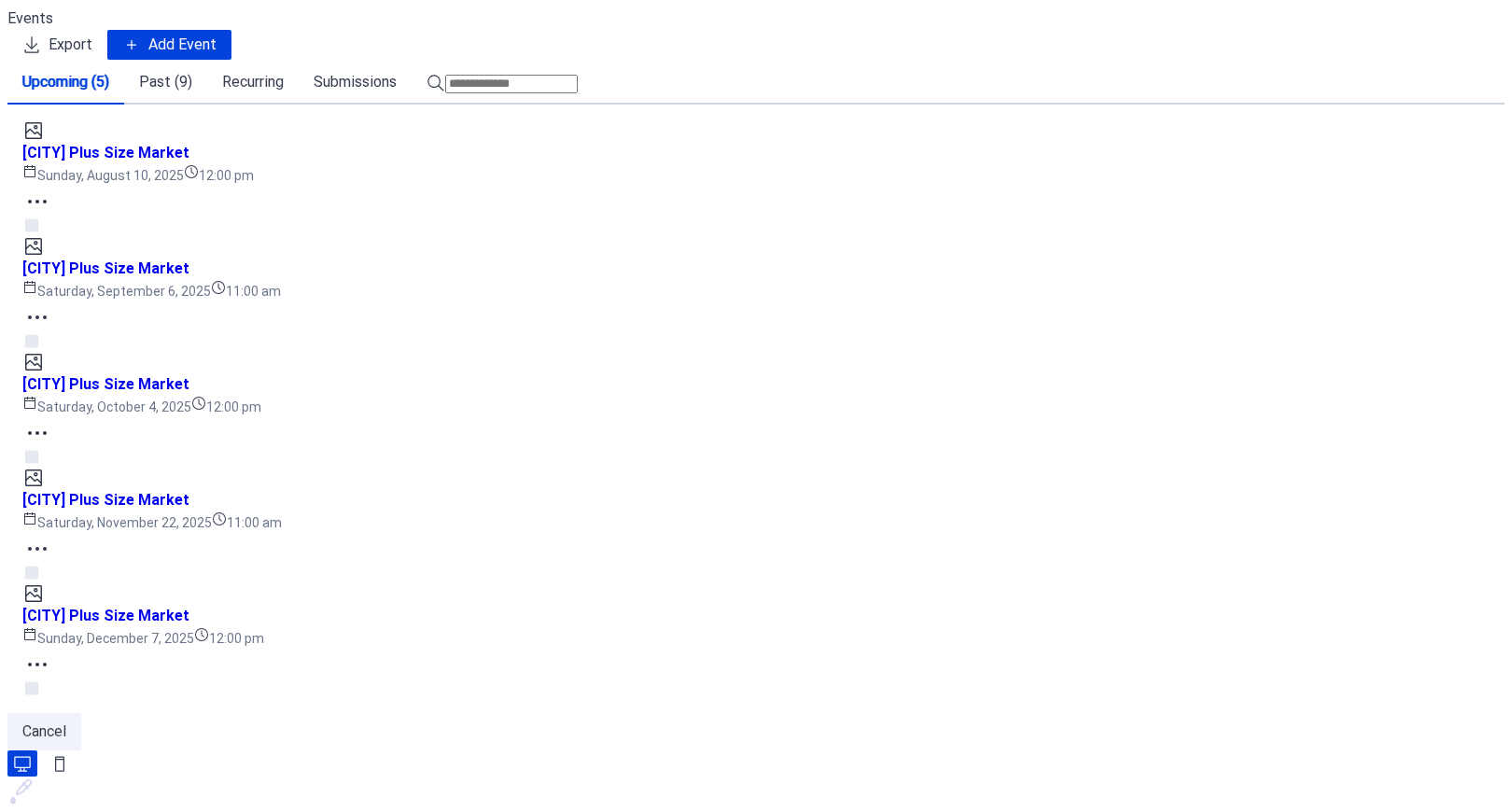 scroll, scrollTop: 0, scrollLeft: 0, axis: both 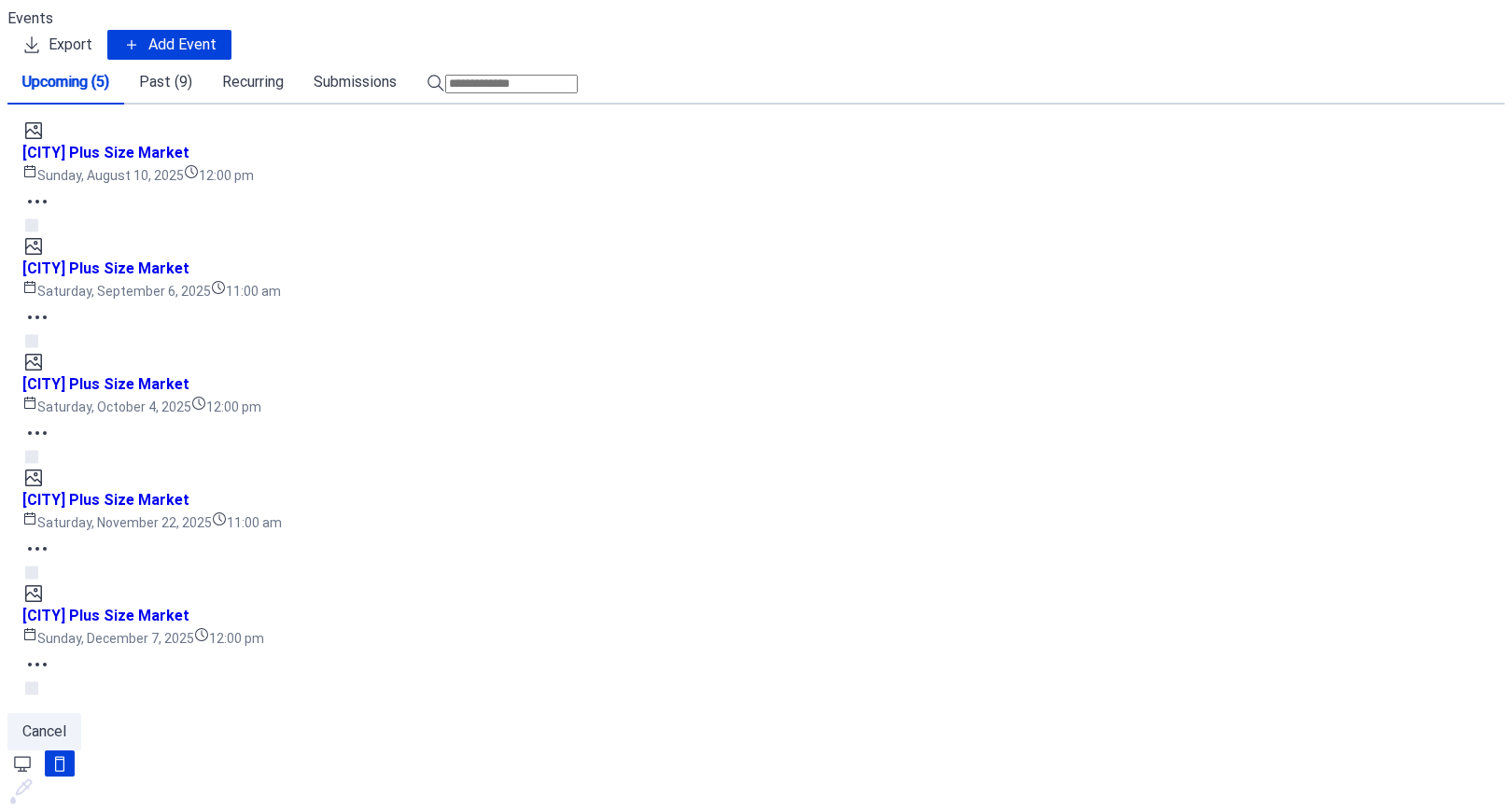 click at bounding box center [1123, 49] 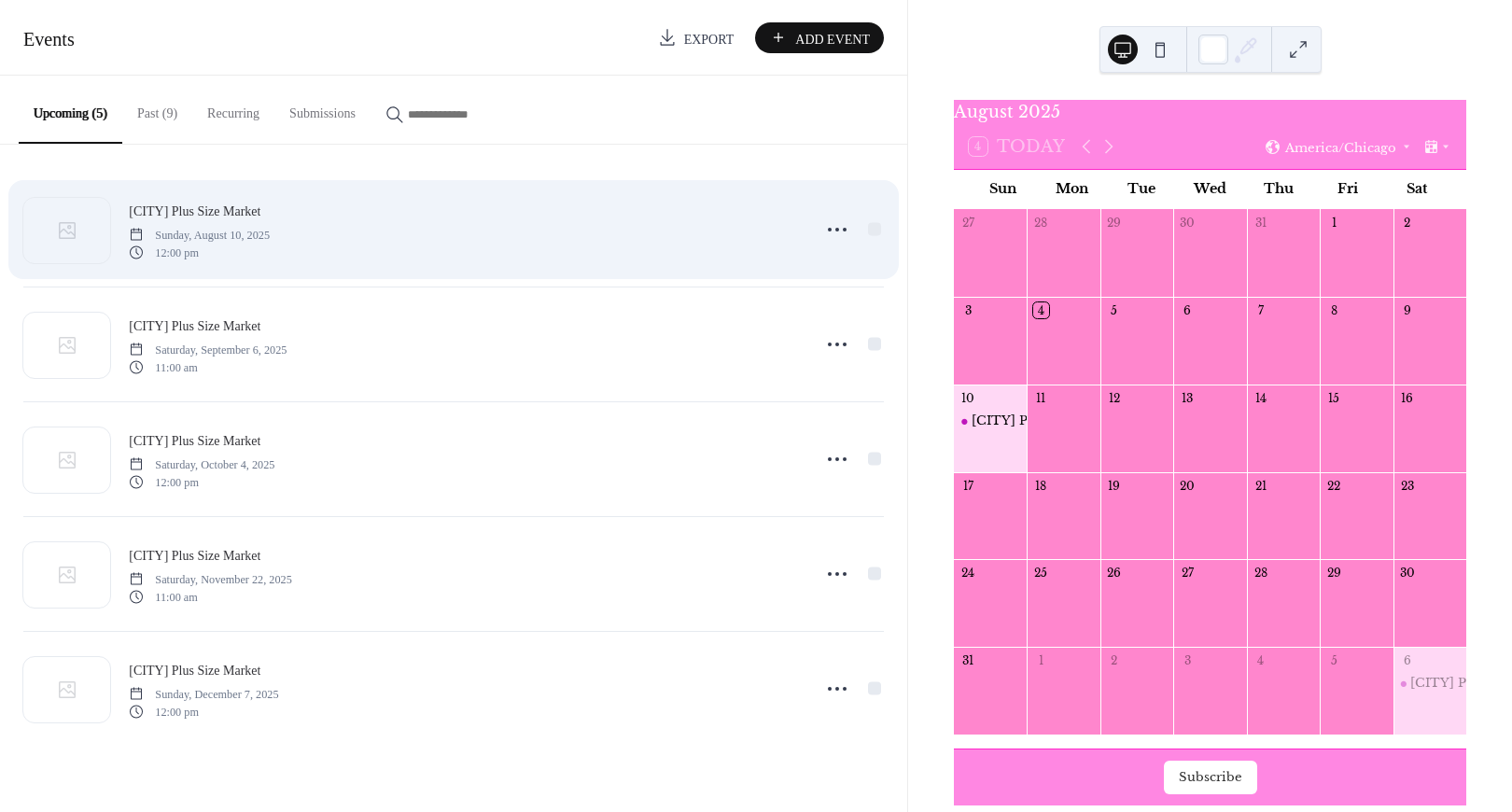 click on "Sunday, August 10, 2025" at bounding box center (199, 235) 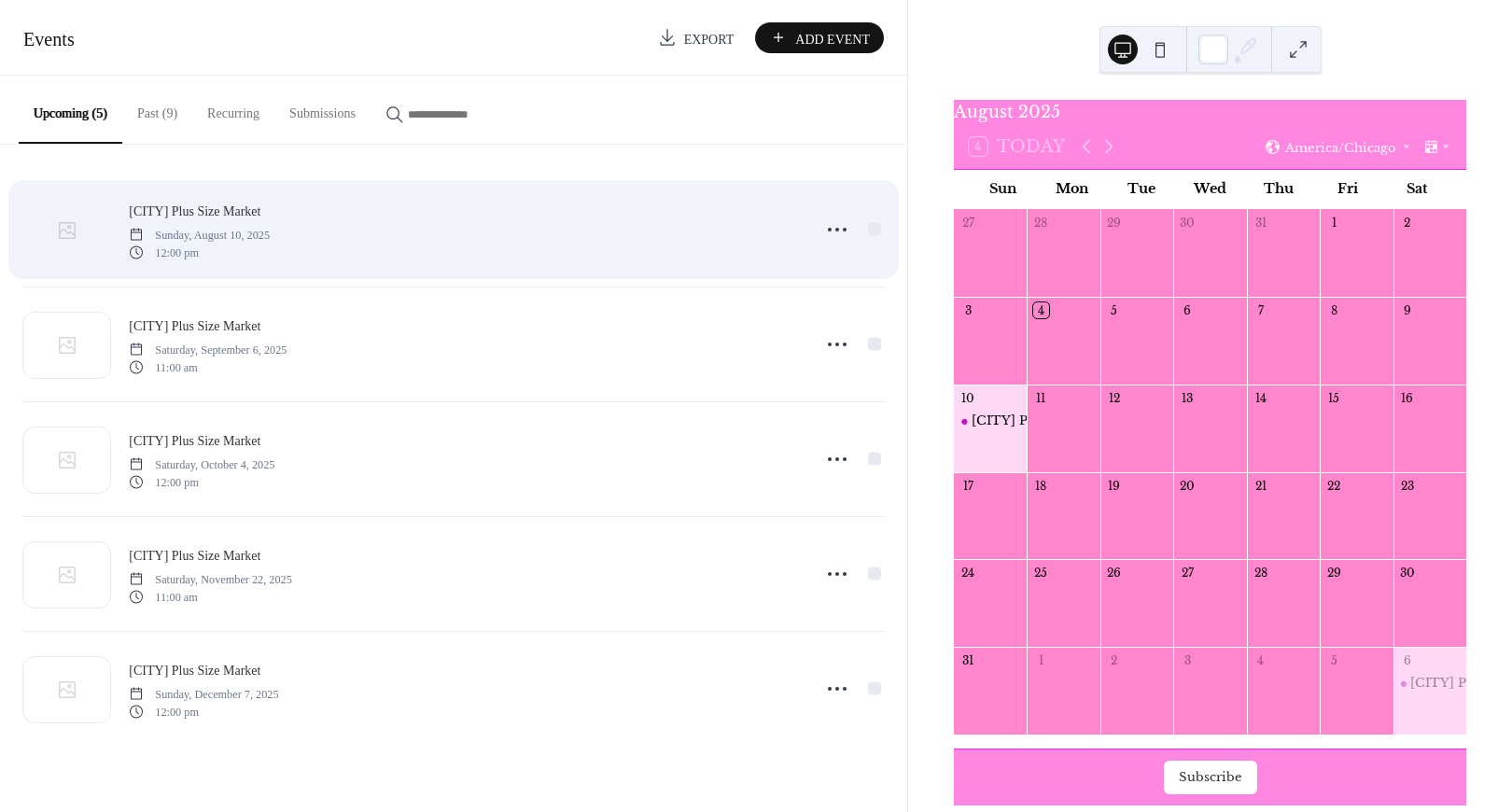 click 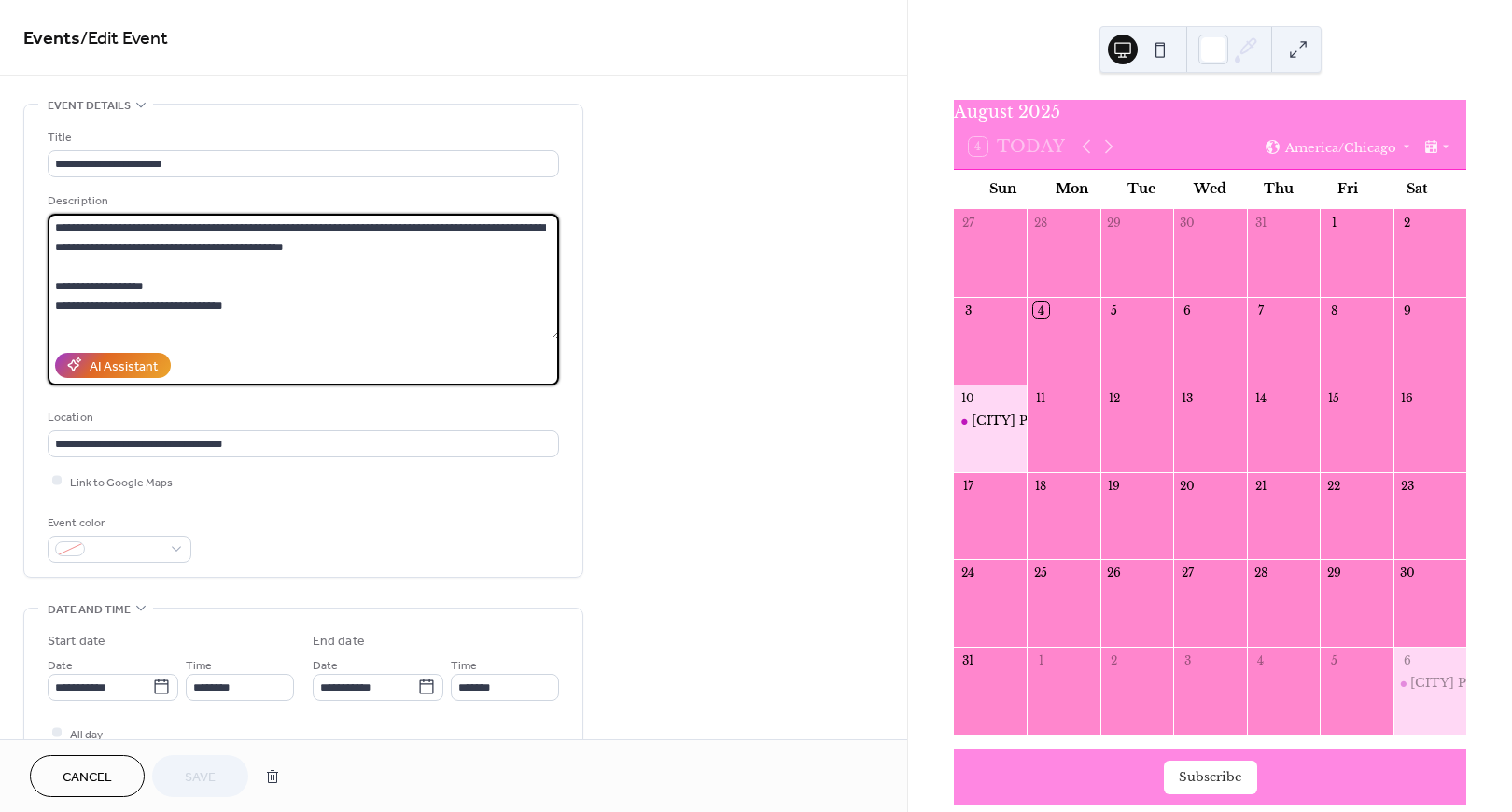 click on "**********" at bounding box center (303, 276) 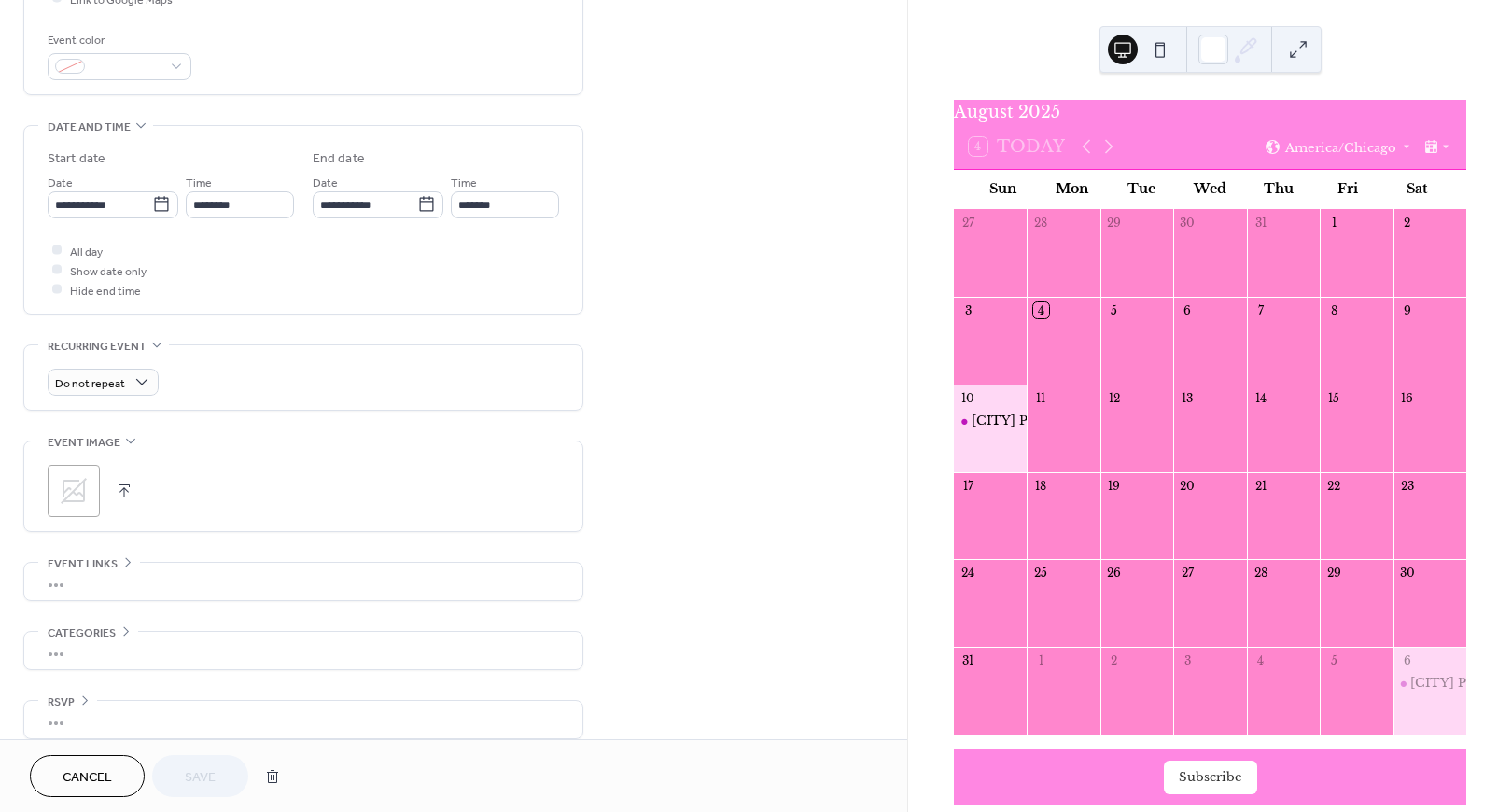 scroll, scrollTop: 495, scrollLeft: 0, axis: vertical 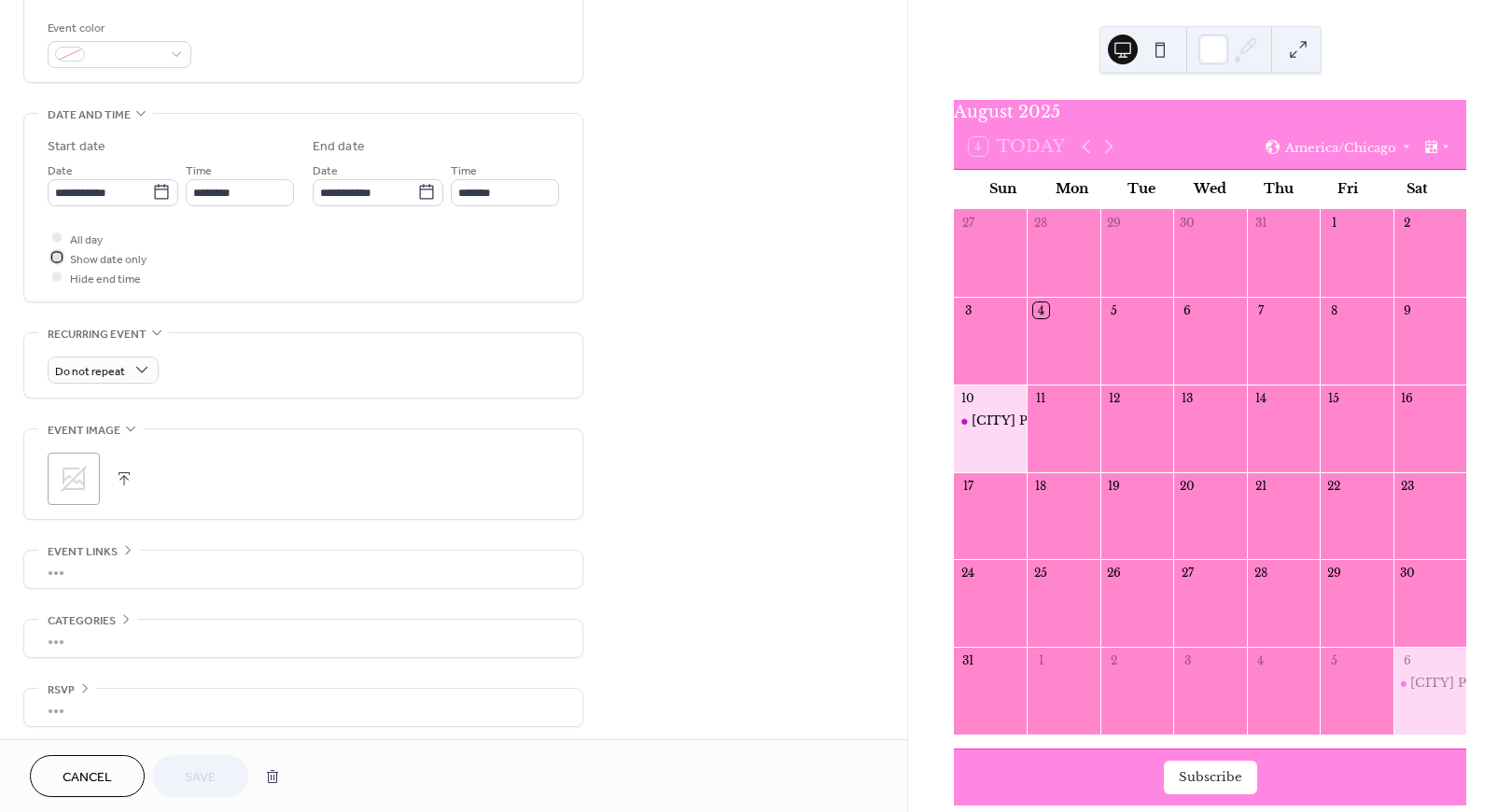 click at bounding box center [57, 258] 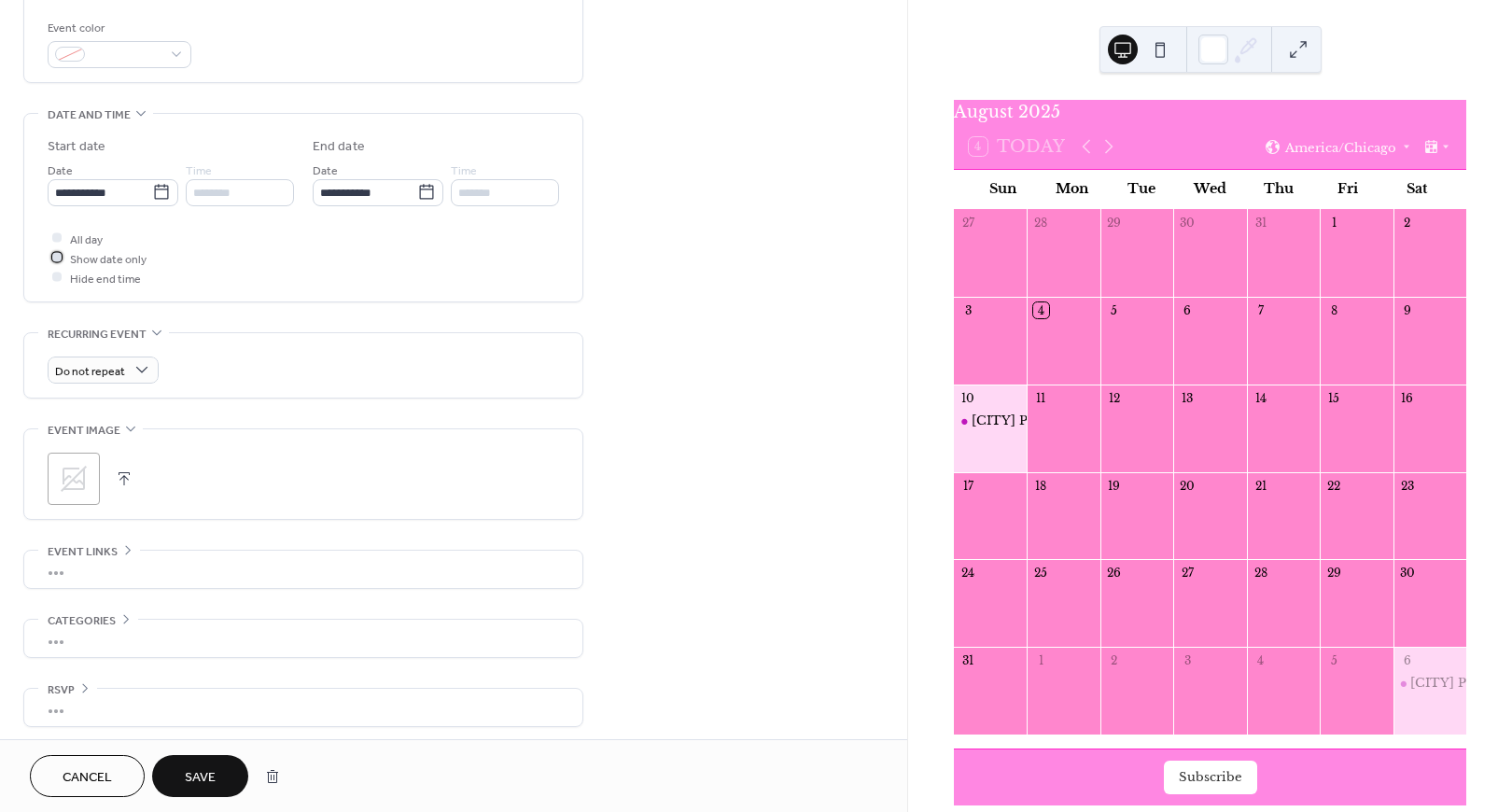 click 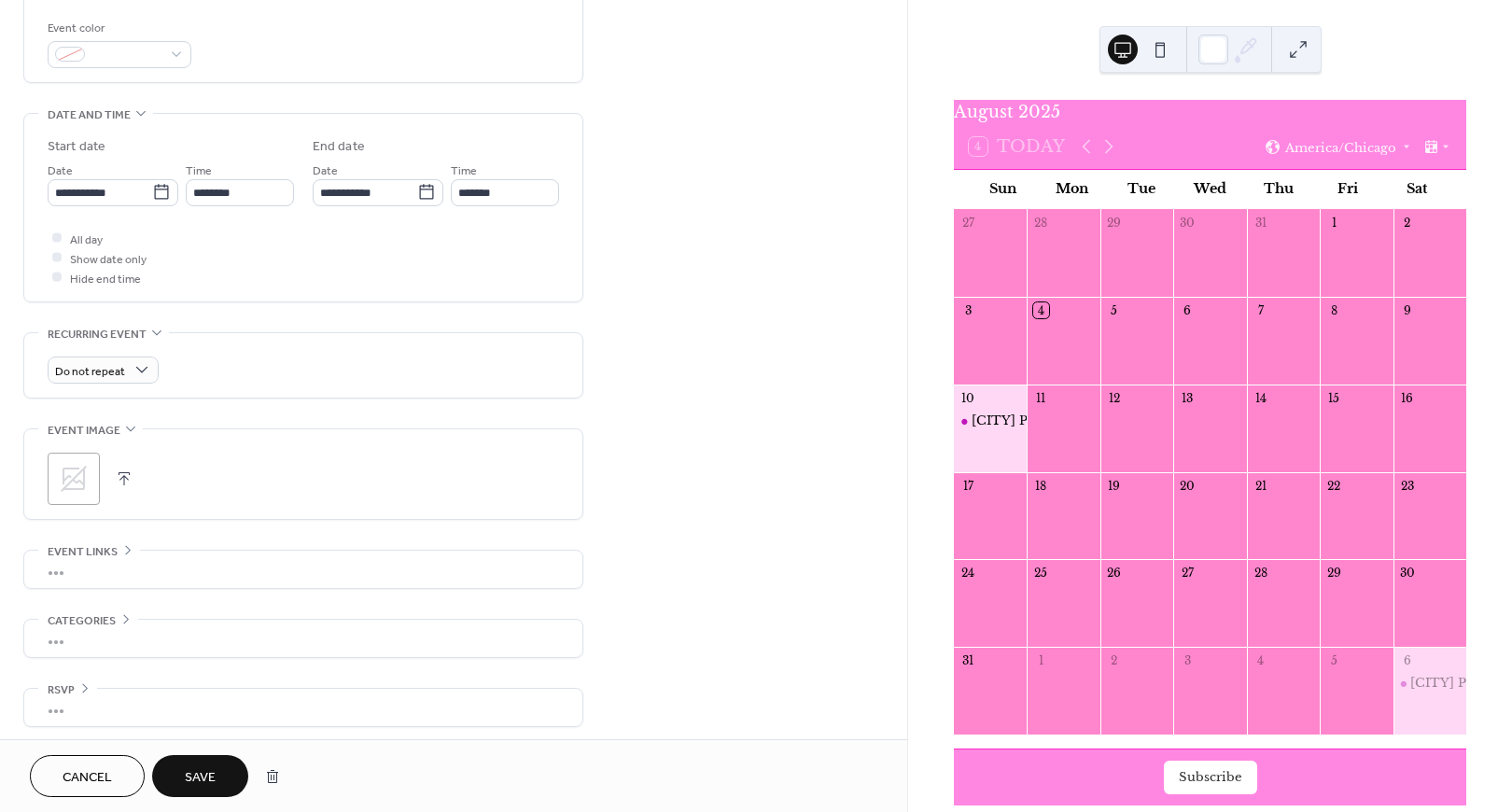 click on "•••" at bounding box center [303, 707] 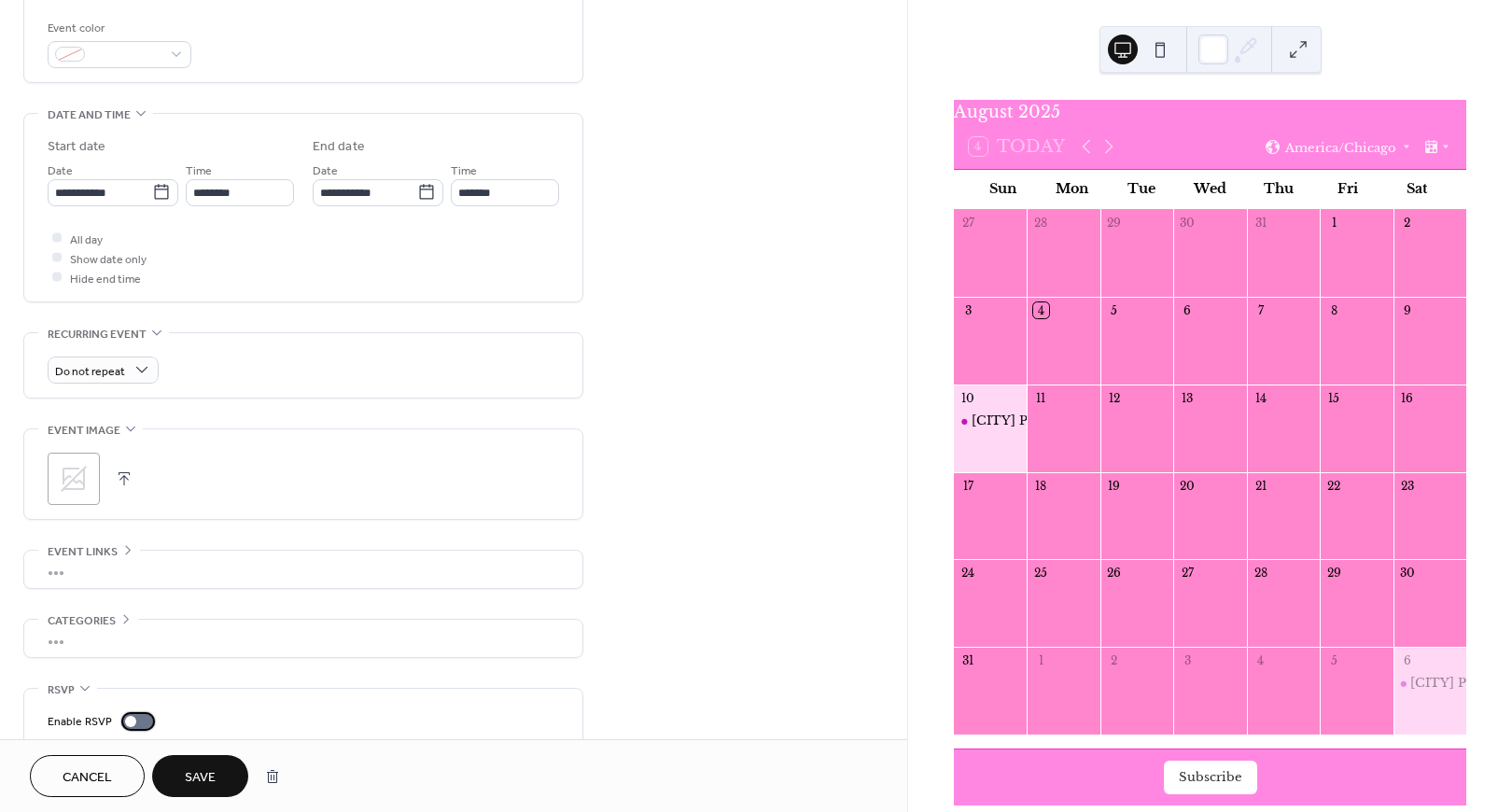click at bounding box center [131, 721] 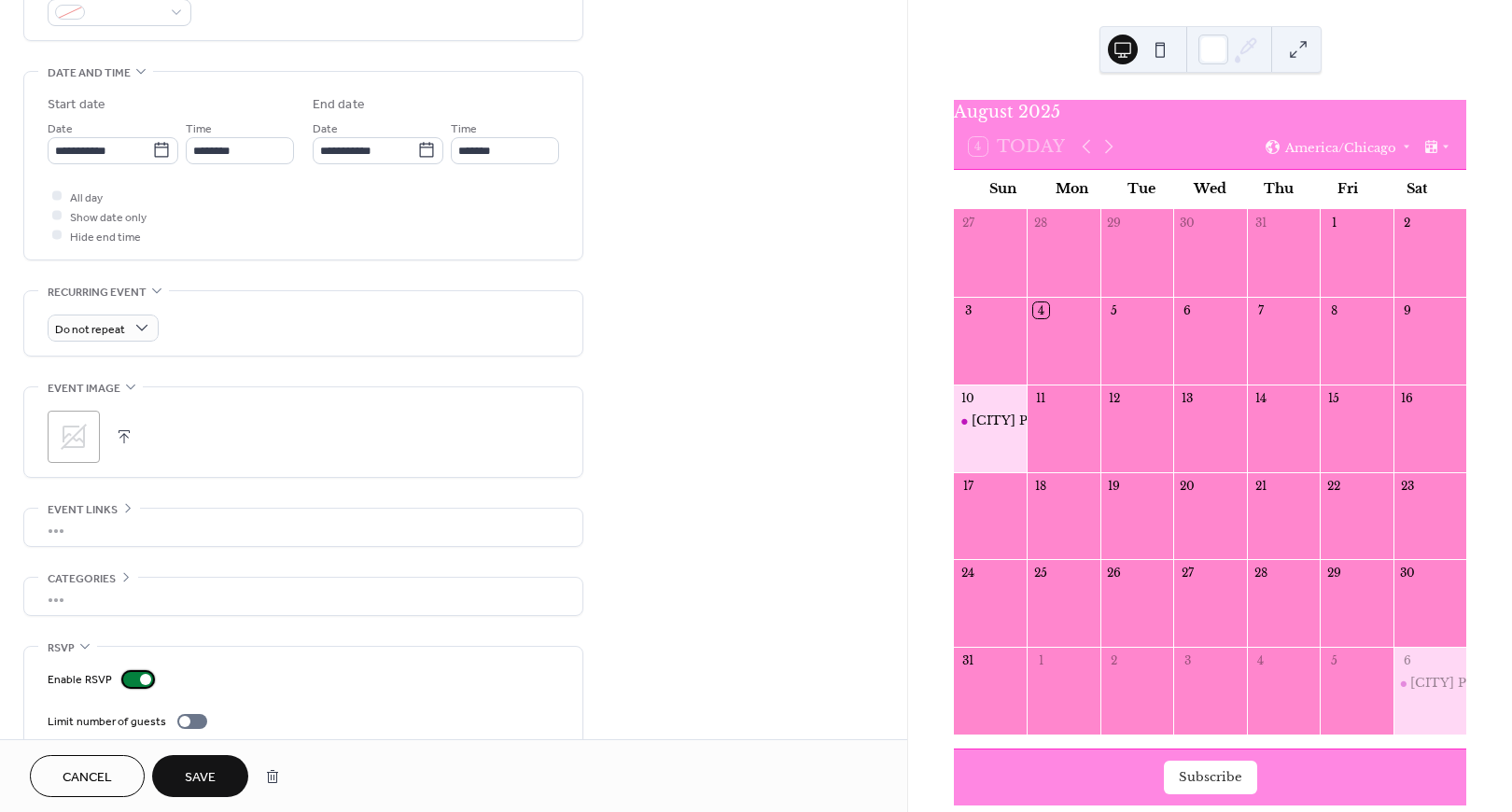 scroll, scrollTop: 579, scrollLeft: 0, axis: vertical 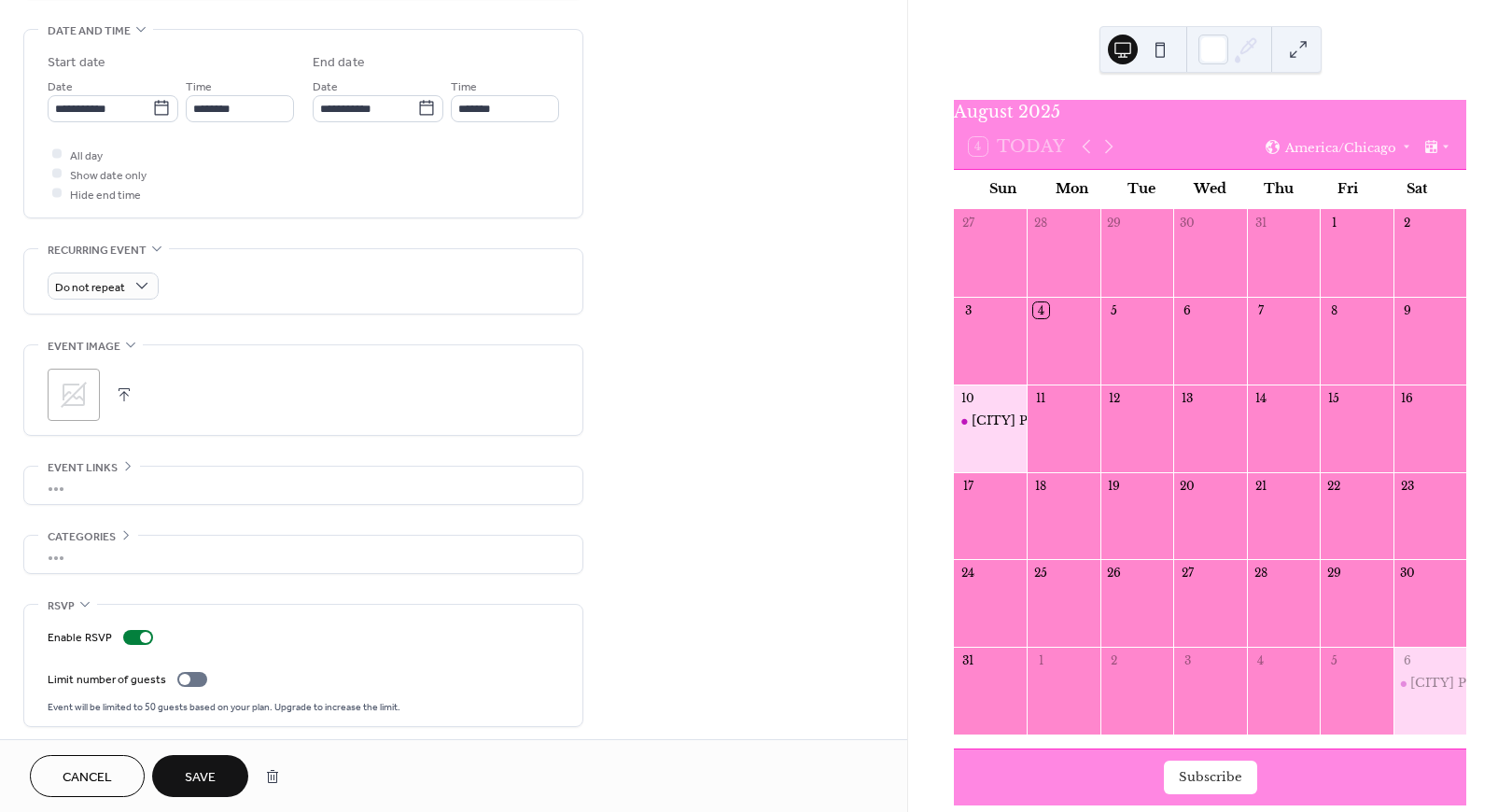 click on "Save" at bounding box center [200, 776] 